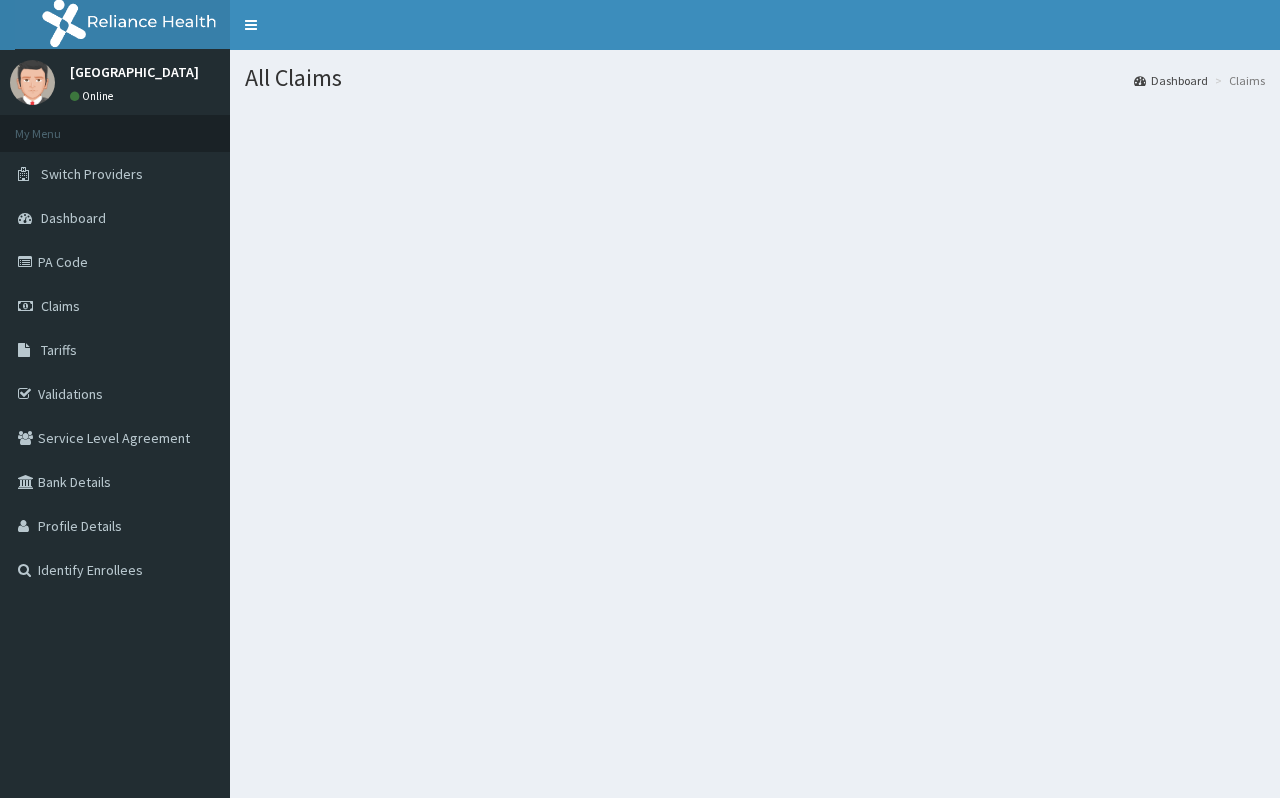 scroll, scrollTop: 0, scrollLeft: 0, axis: both 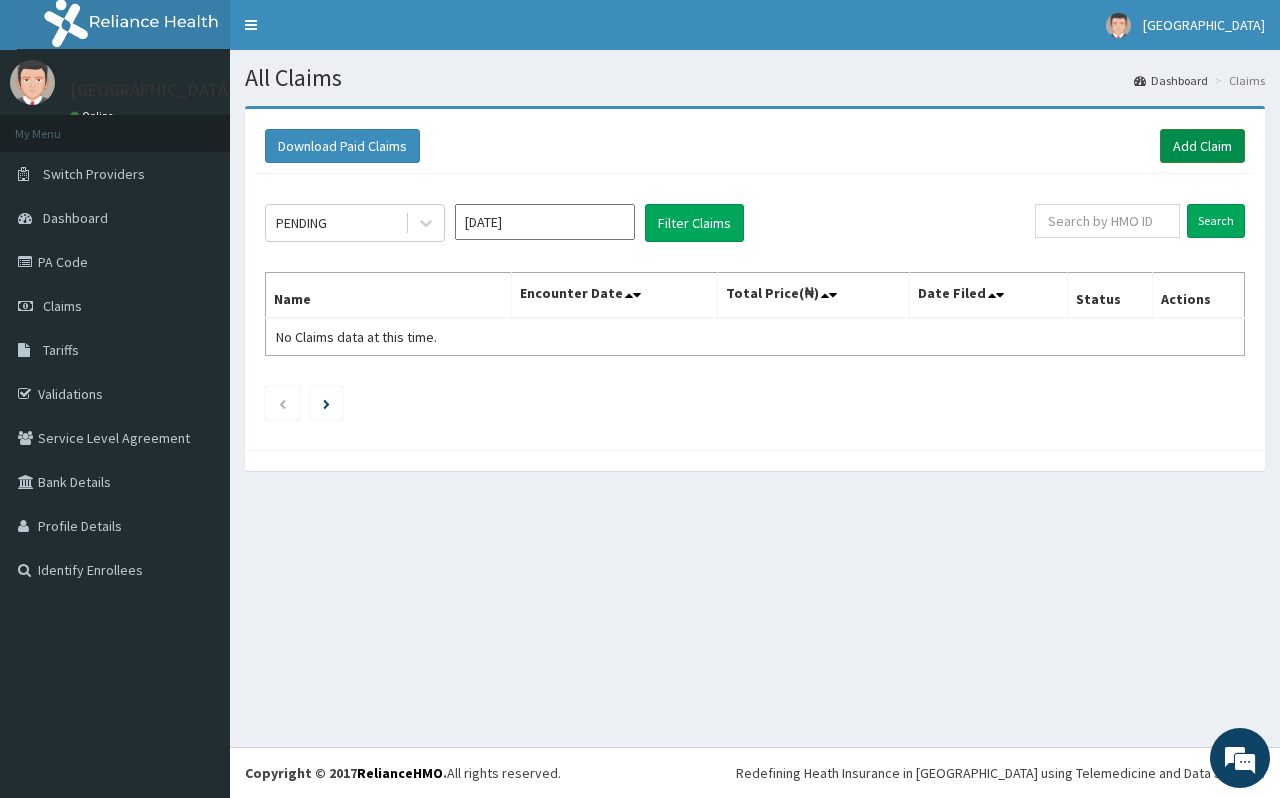 click on "Add Claim" at bounding box center (1202, 146) 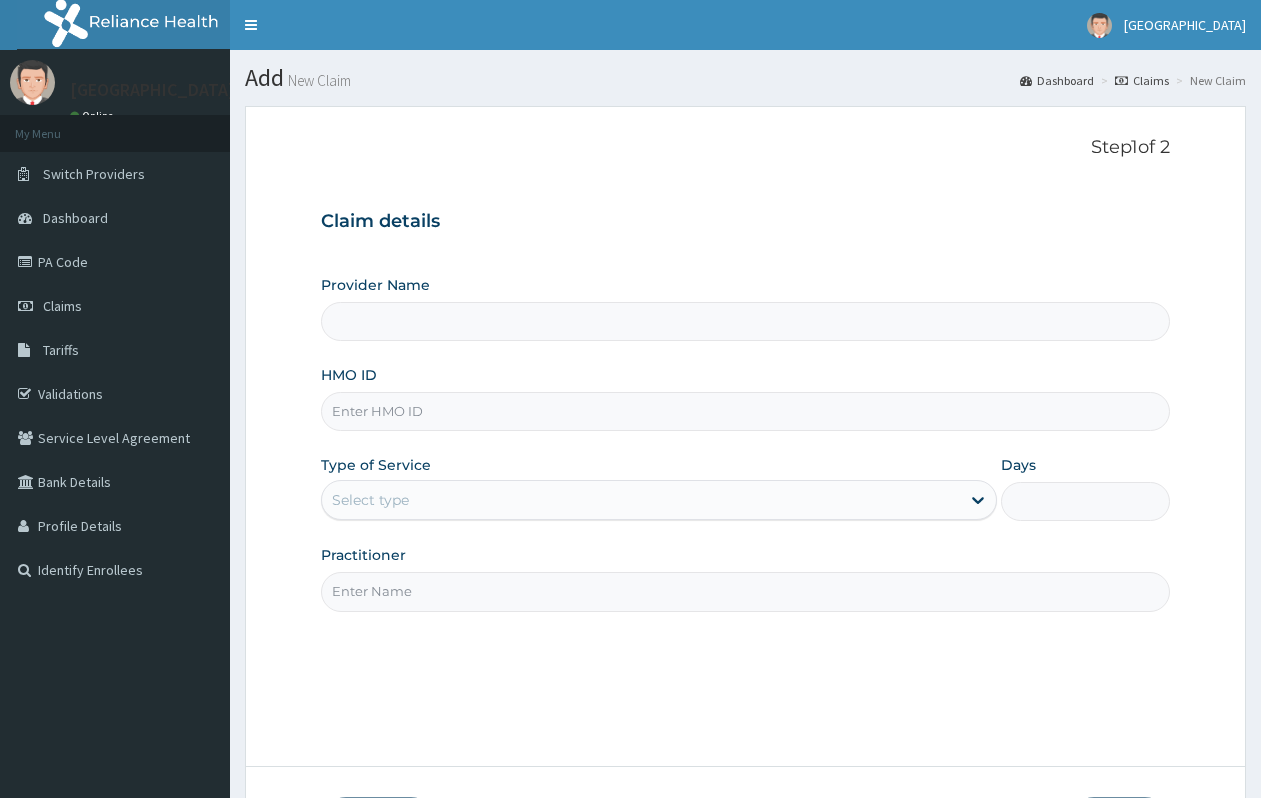 scroll, scrollTop: 0, scrollLeft: 0, axis: both 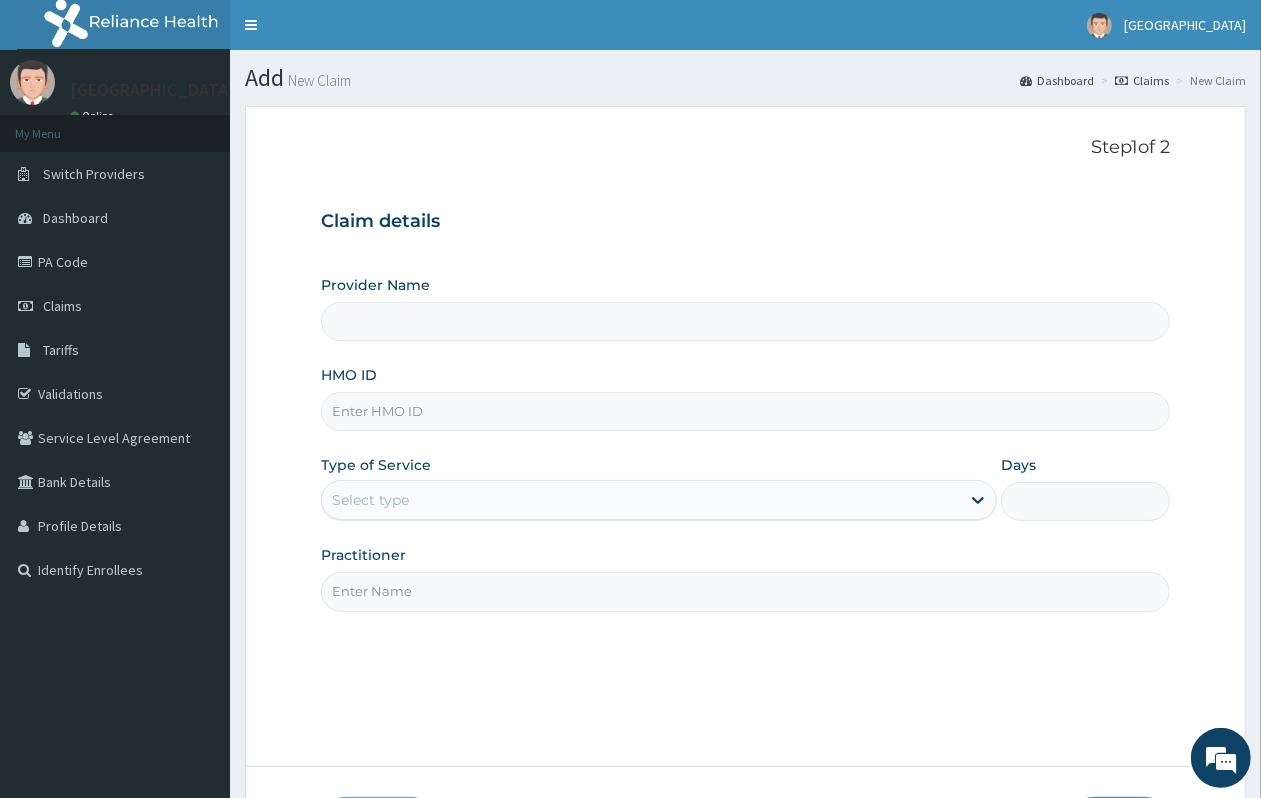 type on "QUEENS SPECIALIST HOSPITAL- ABUJA" 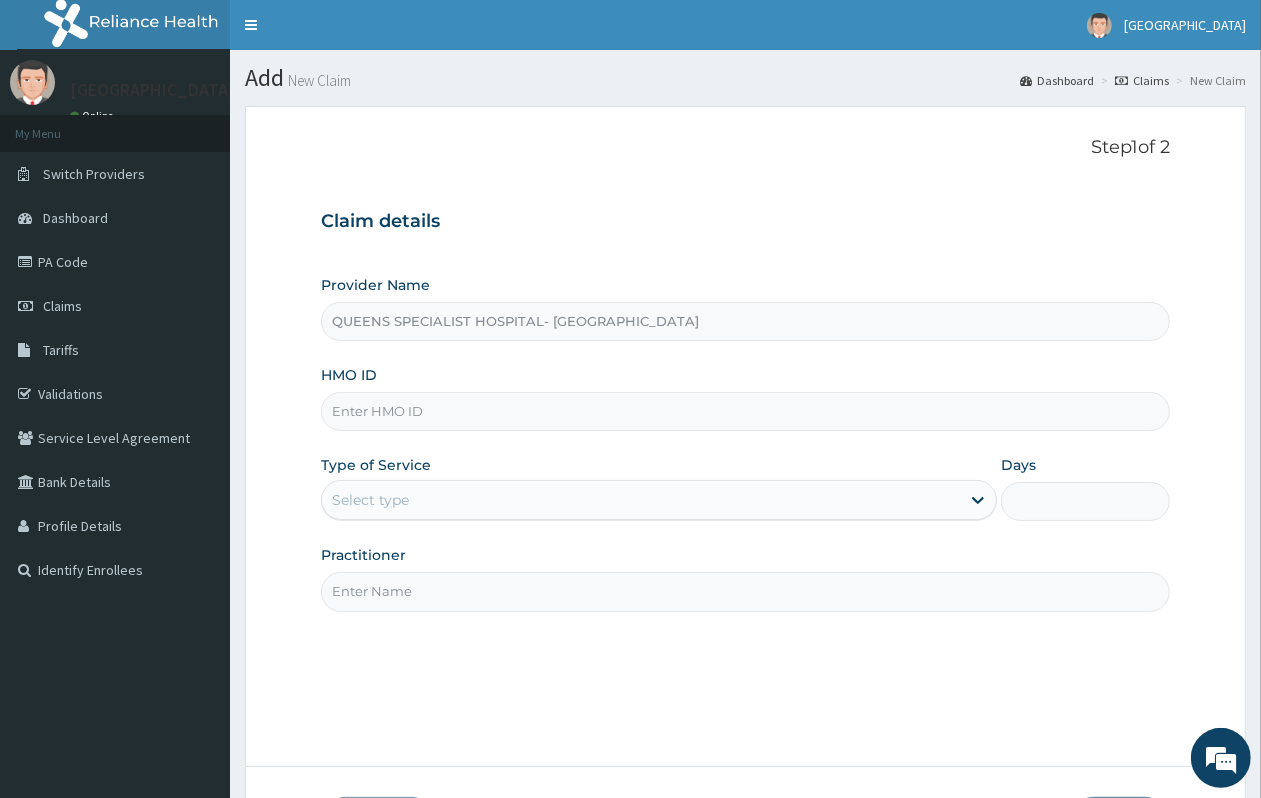 click on "HMO ID" at bounding box center (745, 411) 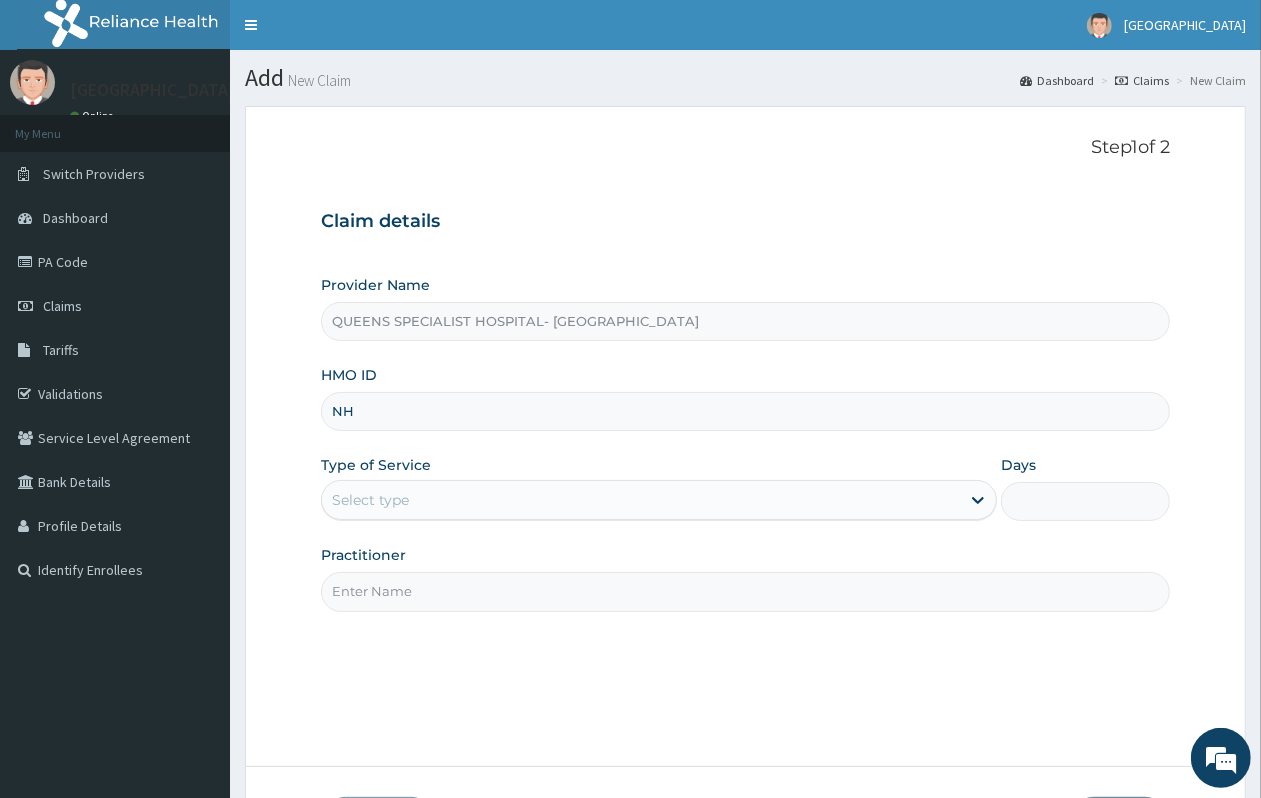 type on "NHY/10009/B" 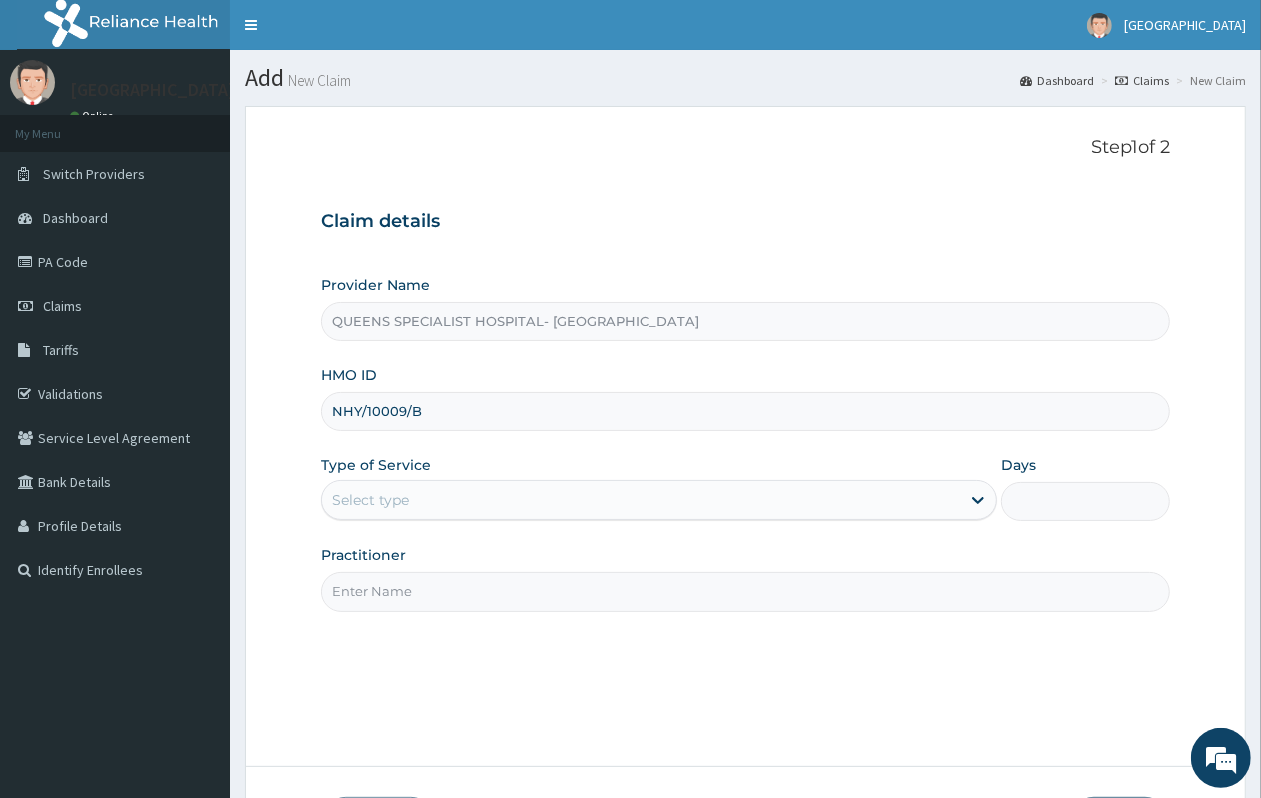 click on "Select type" at bounding box center [641, 500] 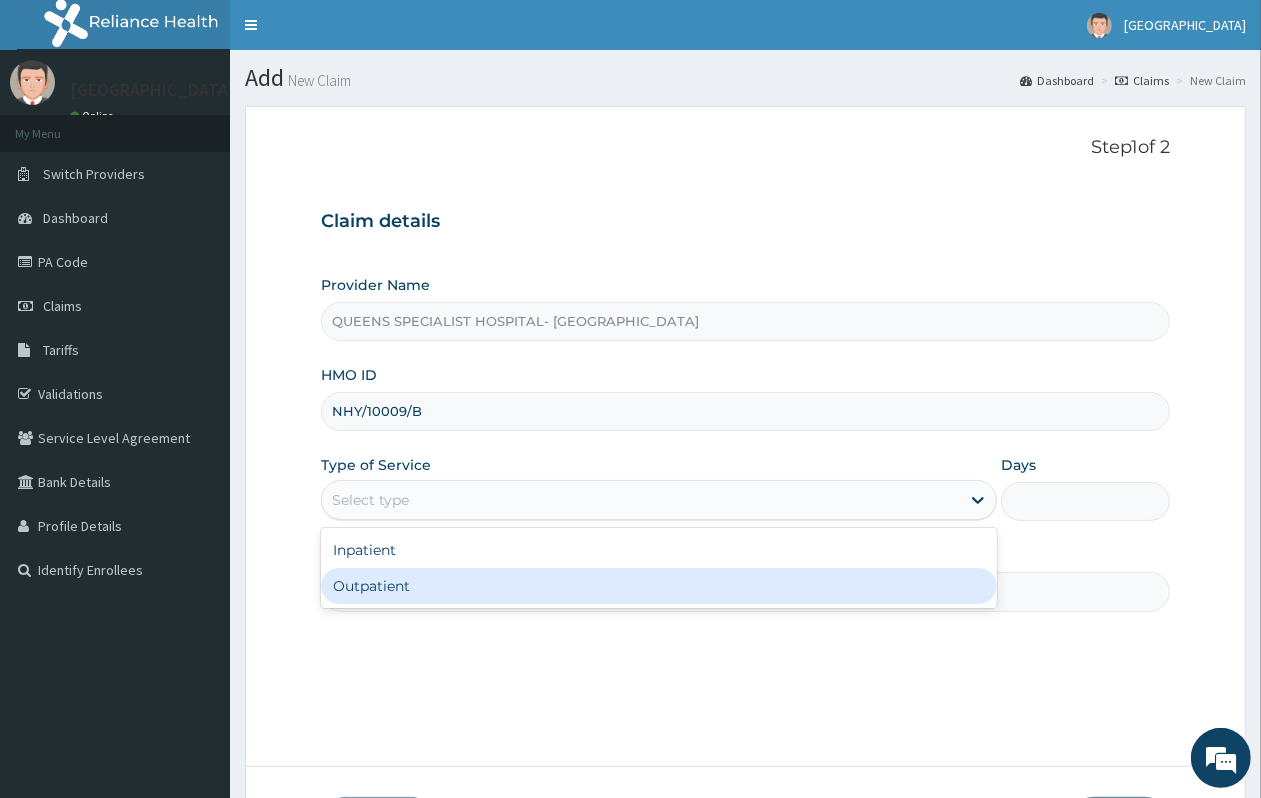 click on "Outpatient" at bounding box center (659, 586) 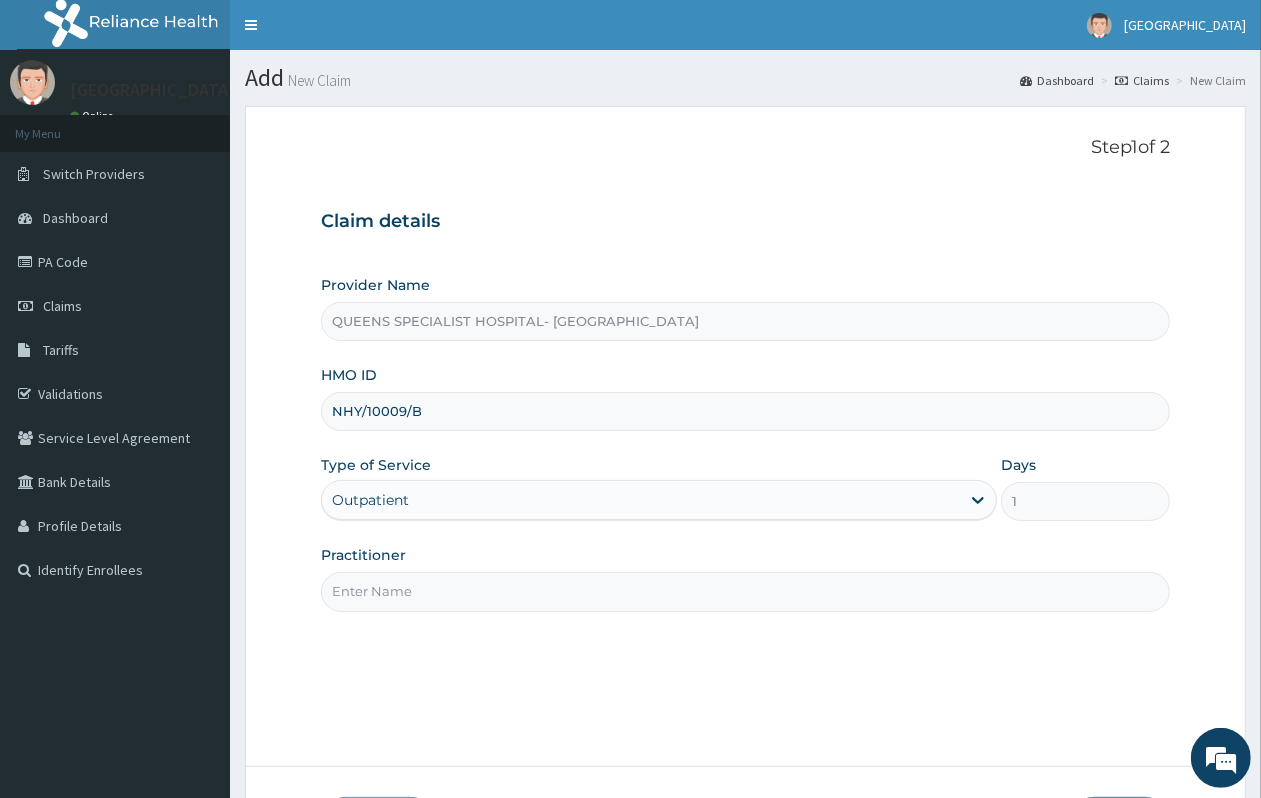 click on "Practitioner" at bounding box center (745, 591) 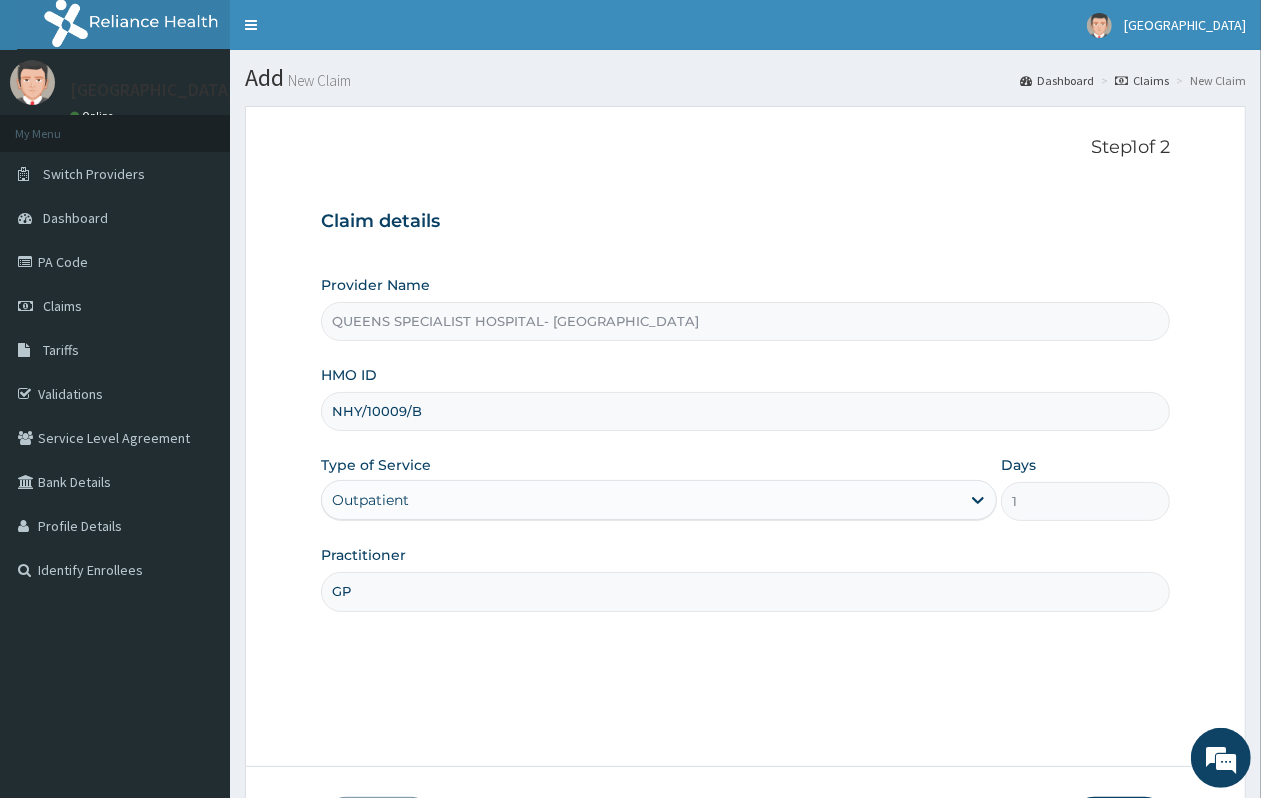 scroll, scrollTop: 0, scrollLeft: 0, axis: both 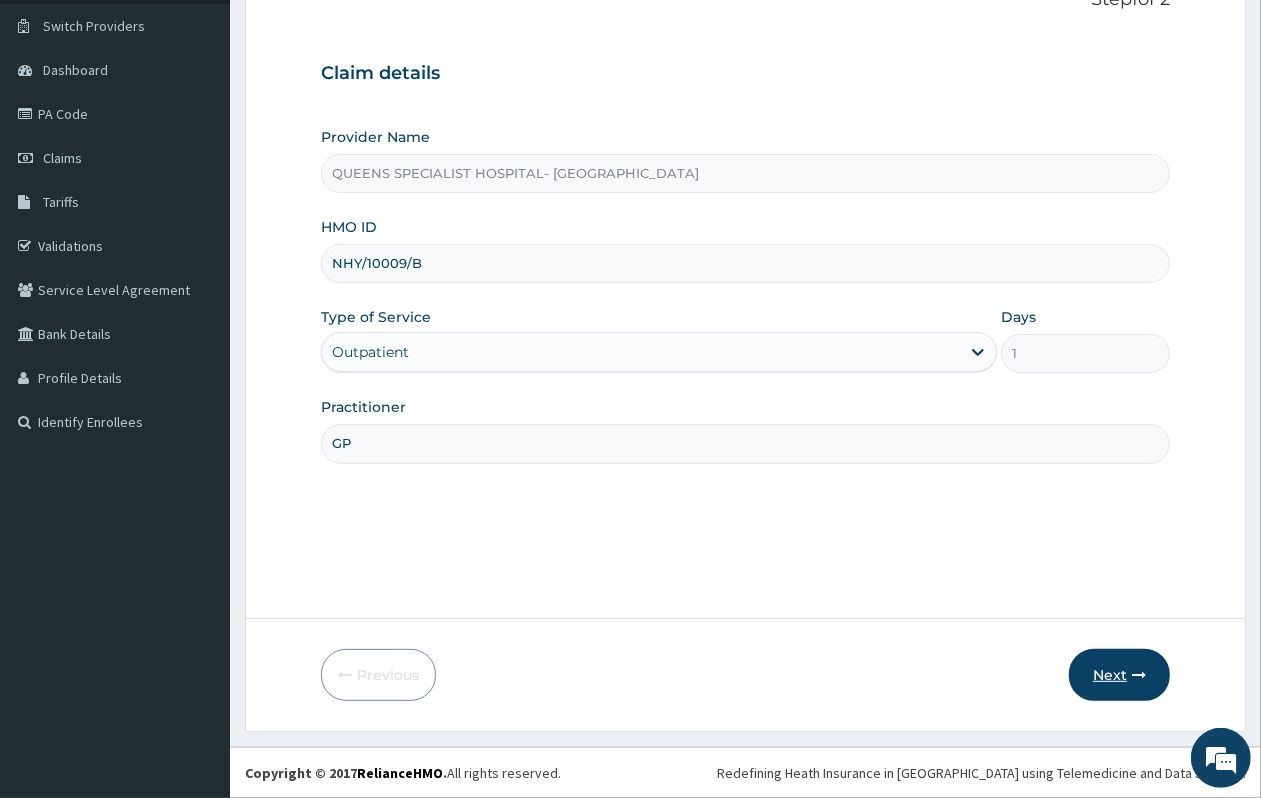 click on "Next" at bounding box center (1119, 675) 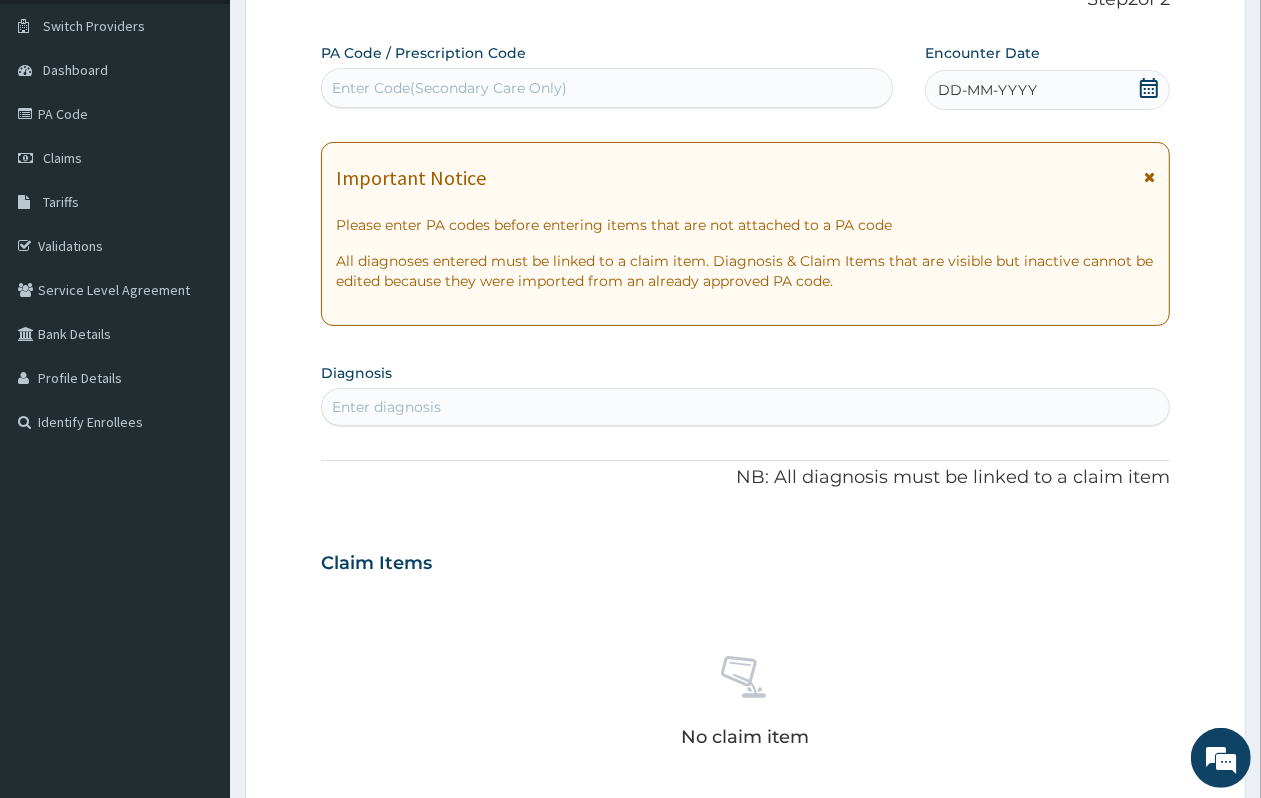 click on "DD-MM-YYYY" at bounding box center (987, 90) 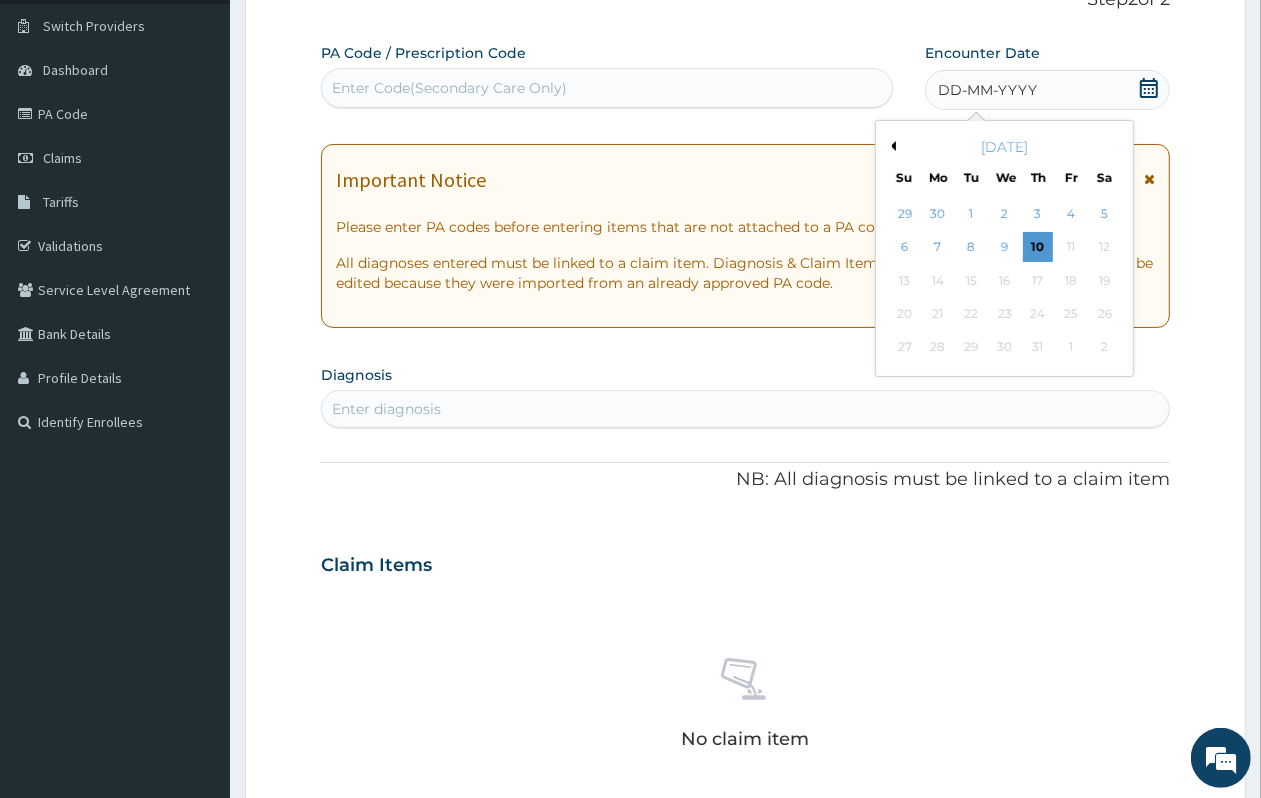 click on "Previous Month" at bounding box center (891, 146) 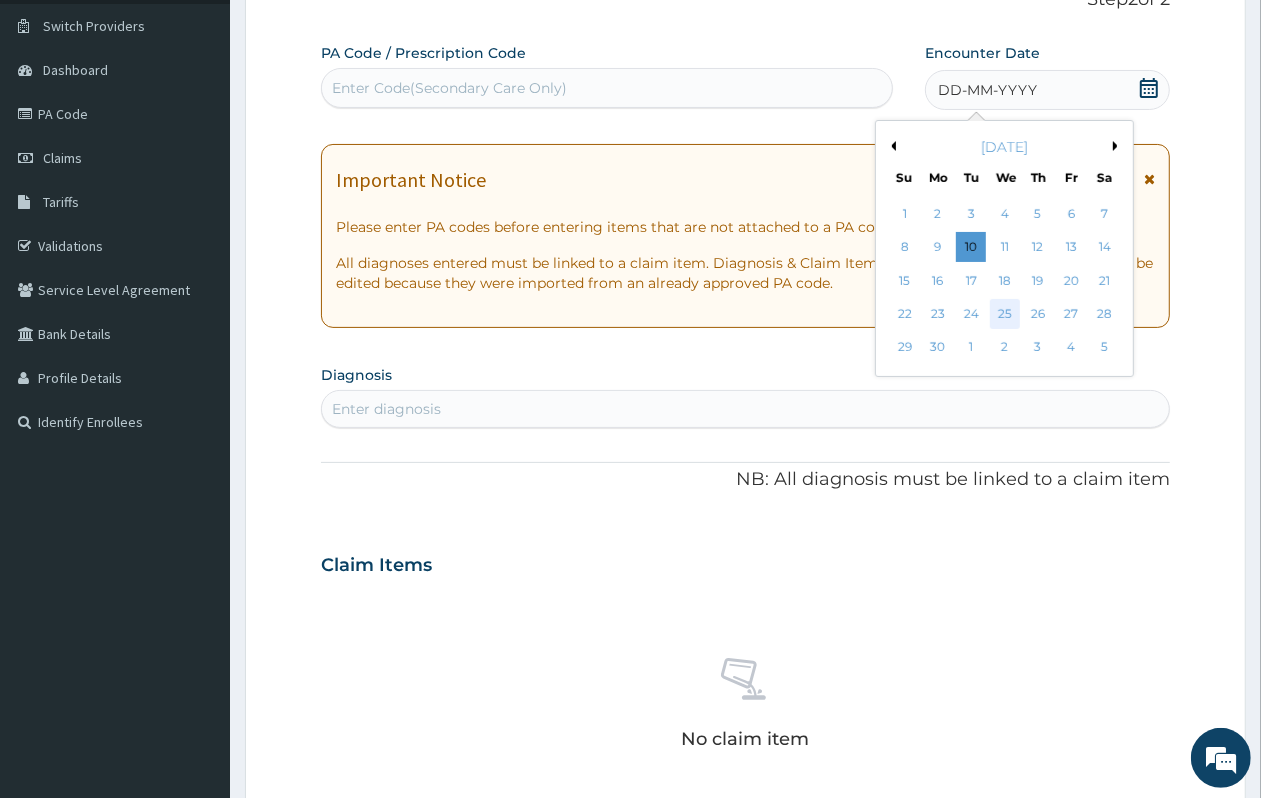 click on "25" at bounding box center (1005, 314) 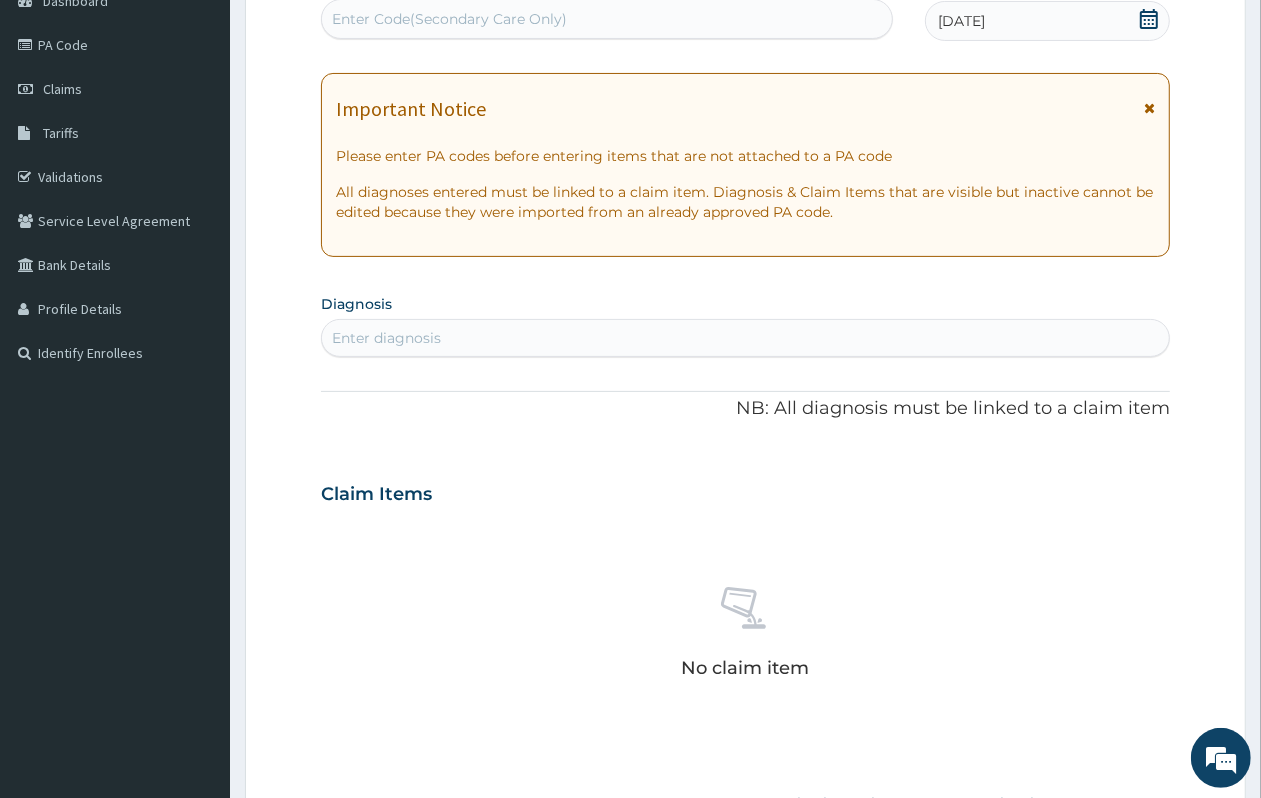 scroll, scrollTop: 273, scrollLeft: 0, axis: vertical 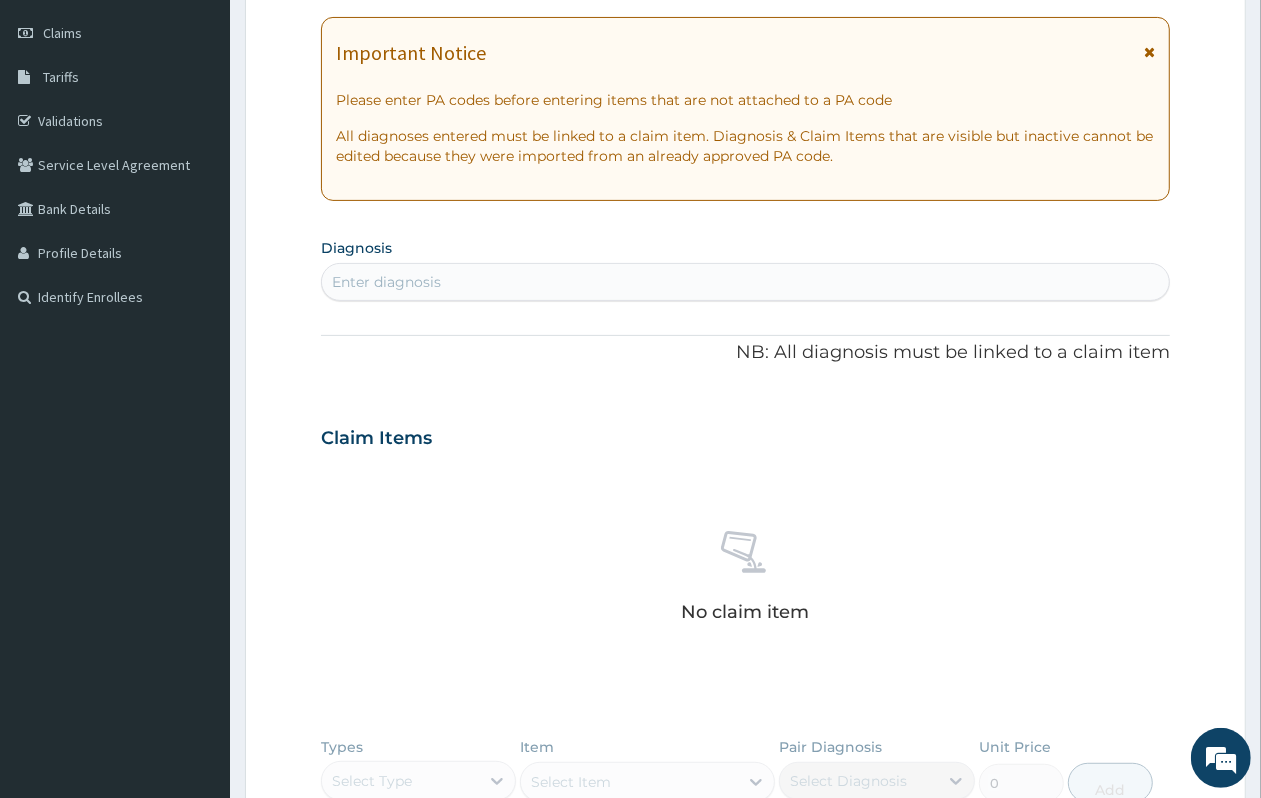 click on "Enter diagnosis" at bounding box center (745, 282) 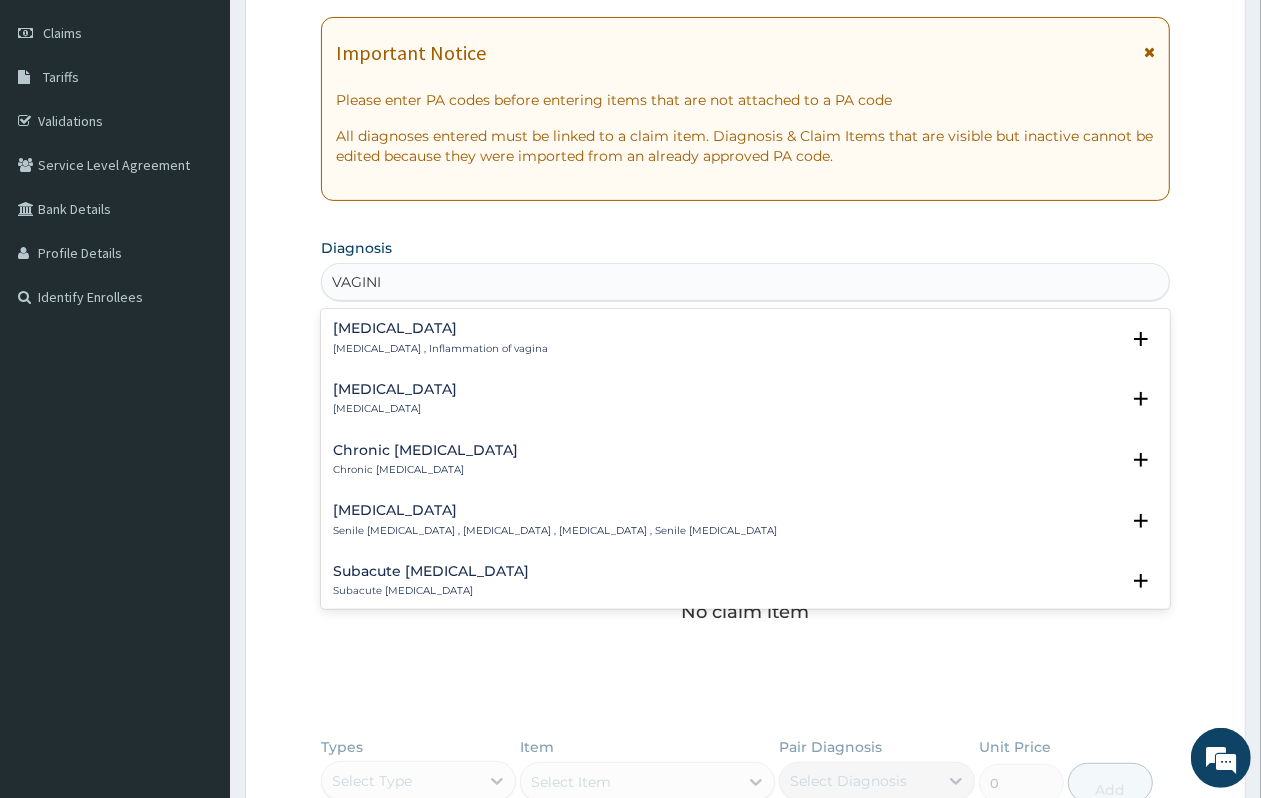 type on "VAGINIT" 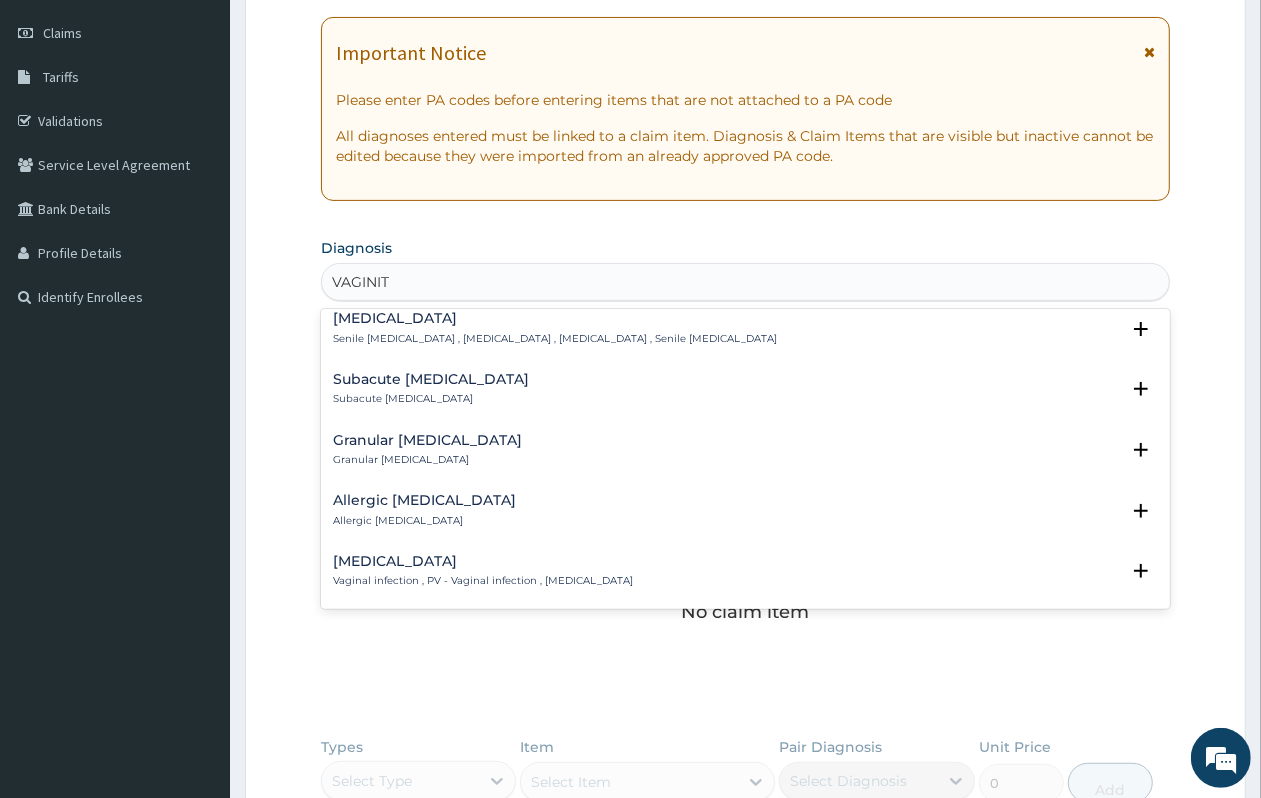 scroll, scrollTop: 250, scrollLeft: 0, axis: vertical 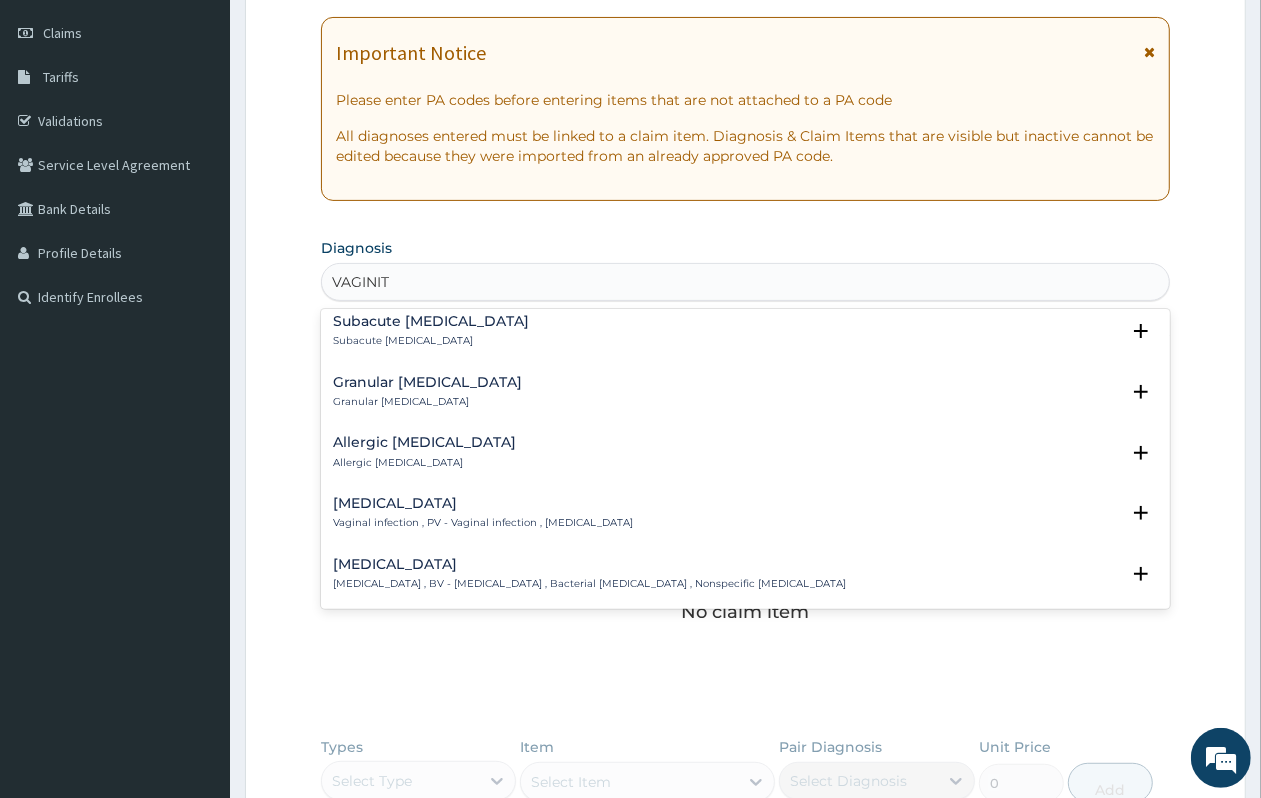 click on "Infective vaginitis Vaginal infection , PV - Vaginal infection , Infective vaginitis" at bounding box center [483, 513] 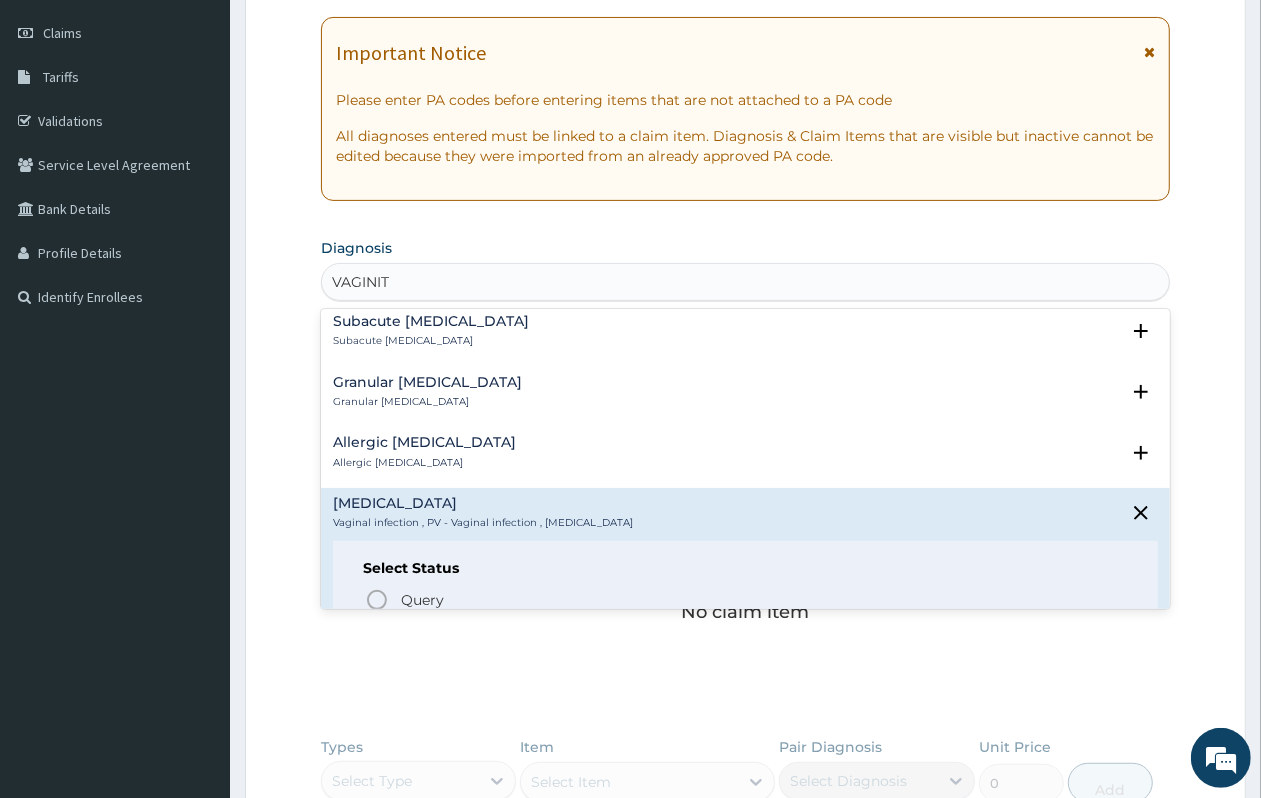 scroll, scrollTop: 375, scrollLeft: 0, axis: vertical 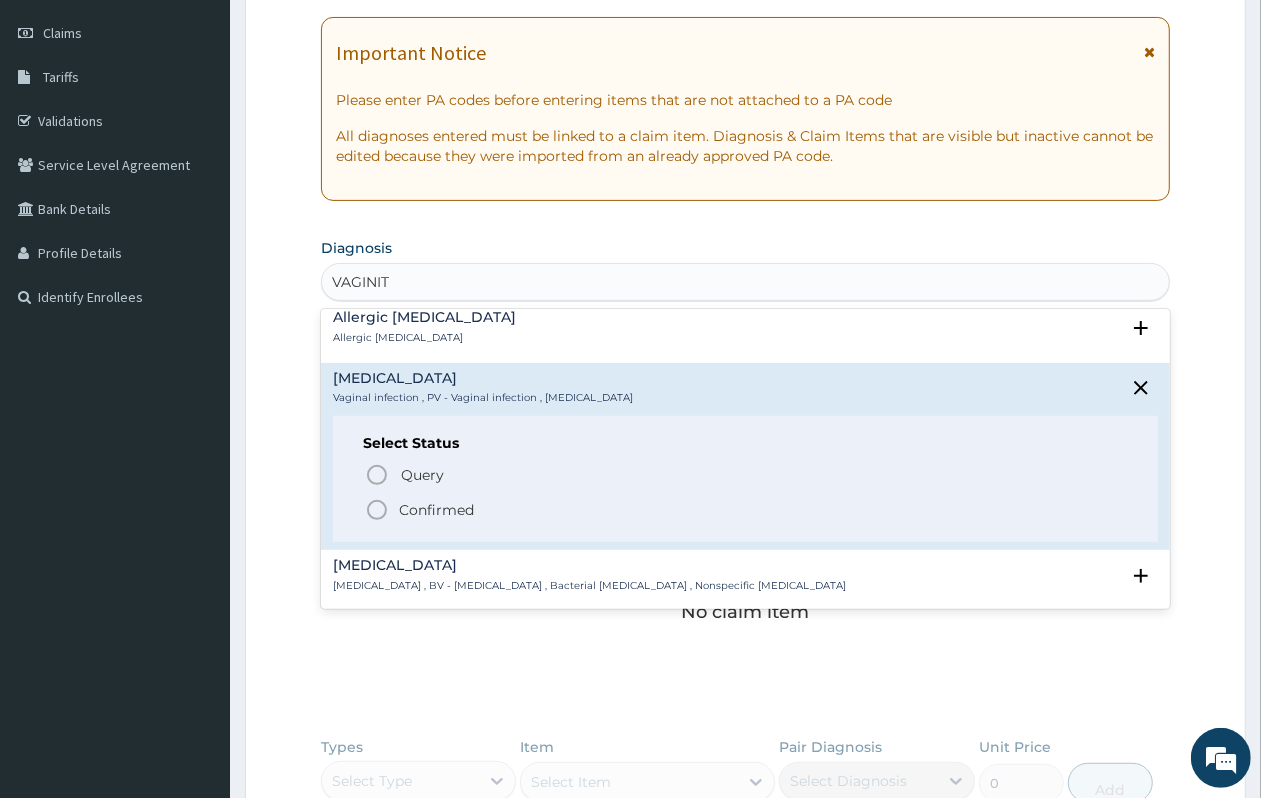 click on "Confirmed" at bounding box center (746, 510) 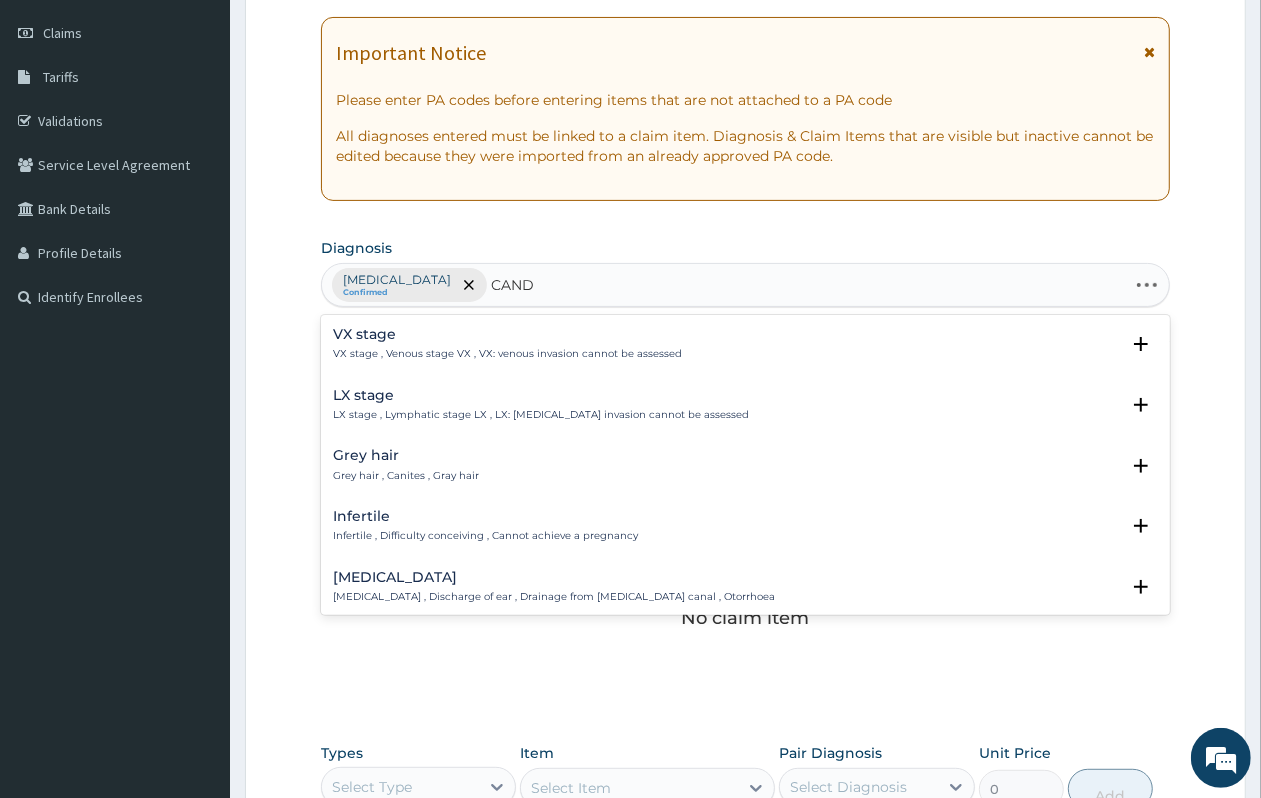 type on "CANDI" 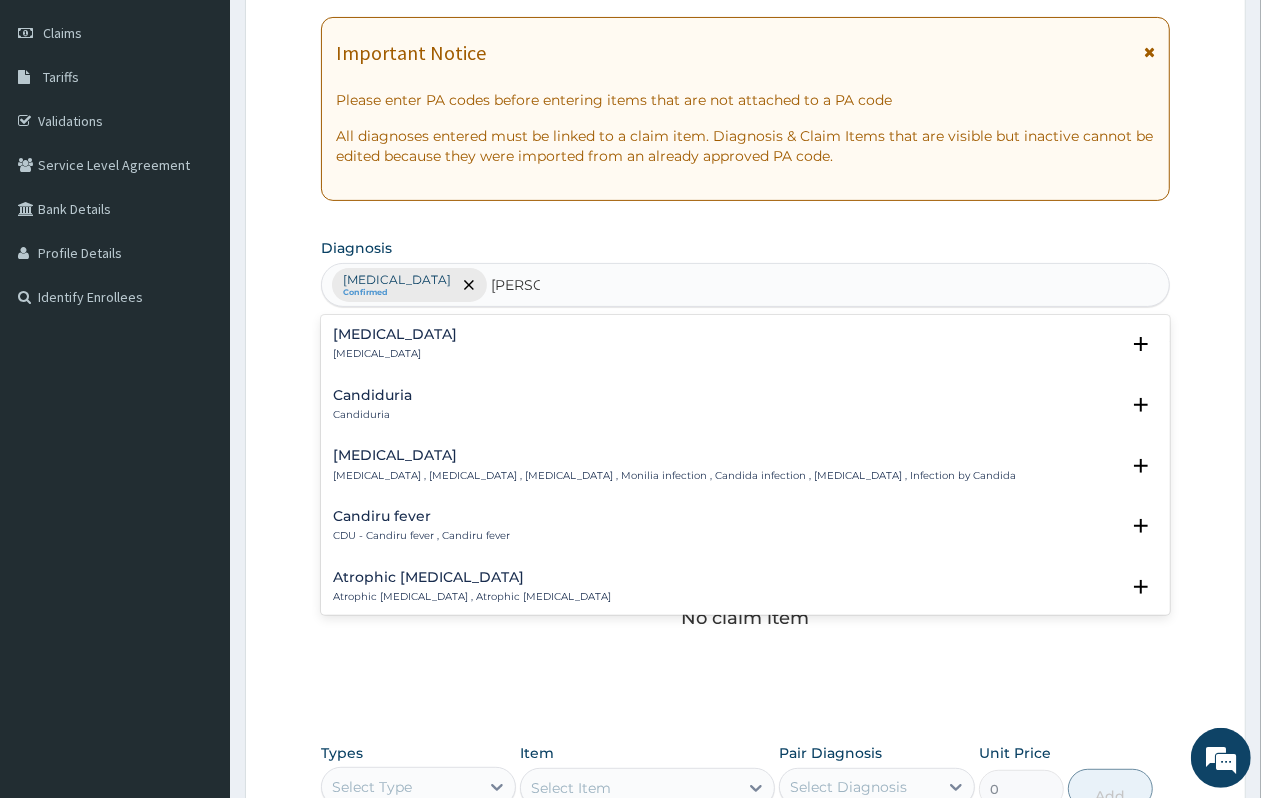 click on "Candidiasis , Moniliasis , Candidosis , Monilia infection , Candida infection , Thrush , Infection by Candida" at bounding box center (674, 476) 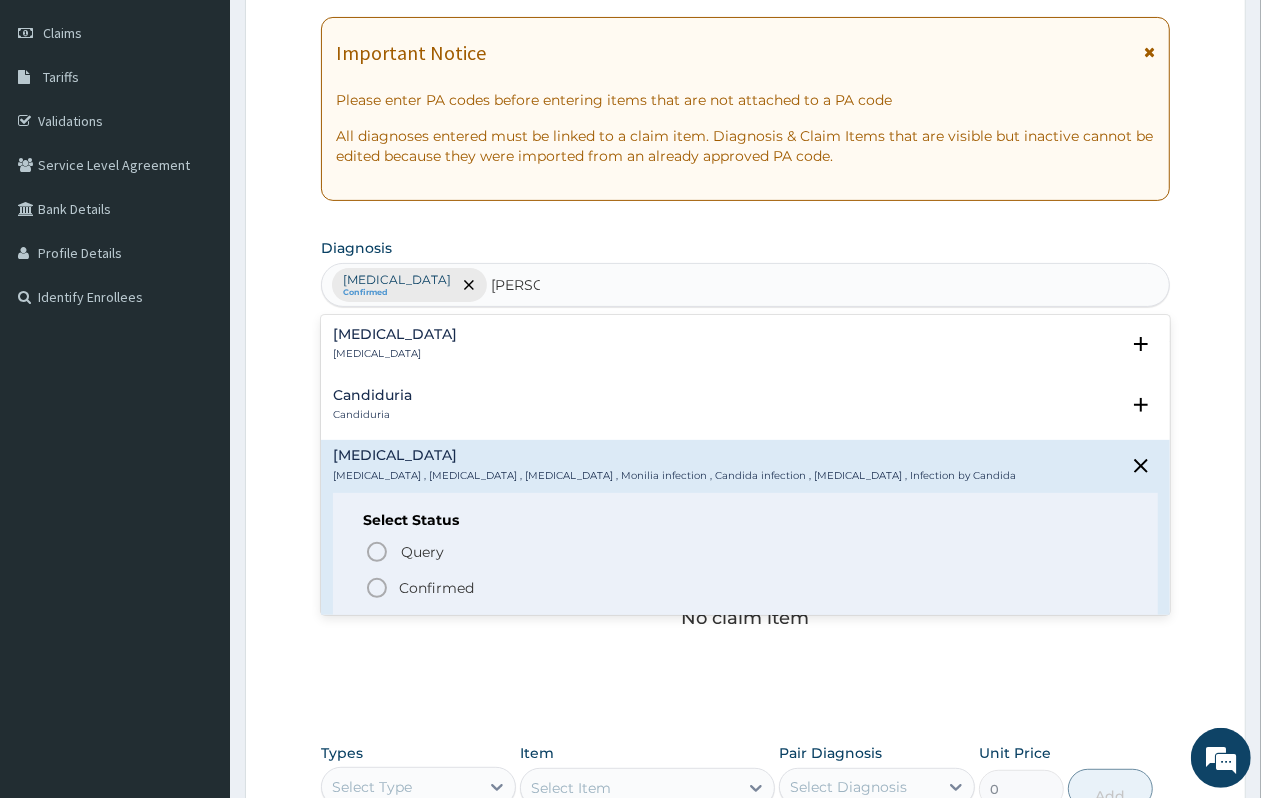 click on "Confirmed" at bounding box center [436, 588] 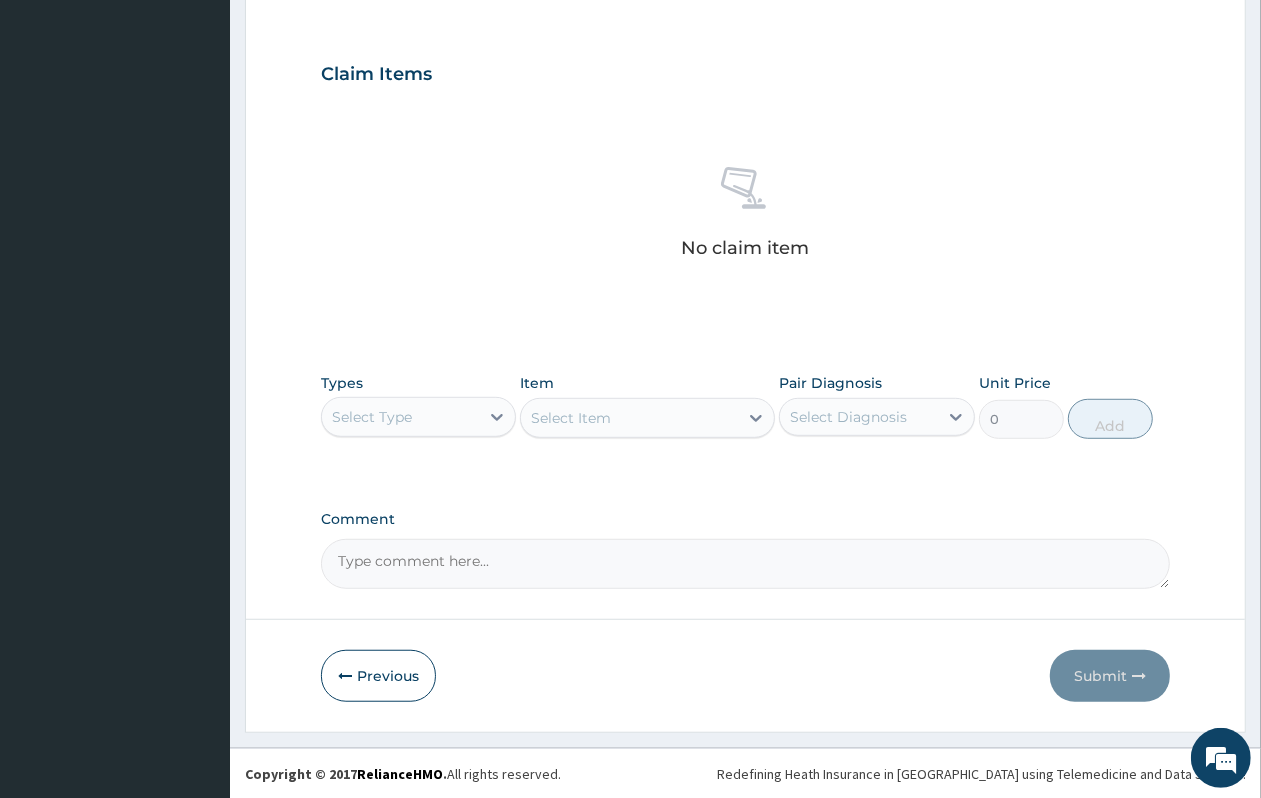 scroll, scrollTop: 645, scrollLeft: 0, axis: vertical 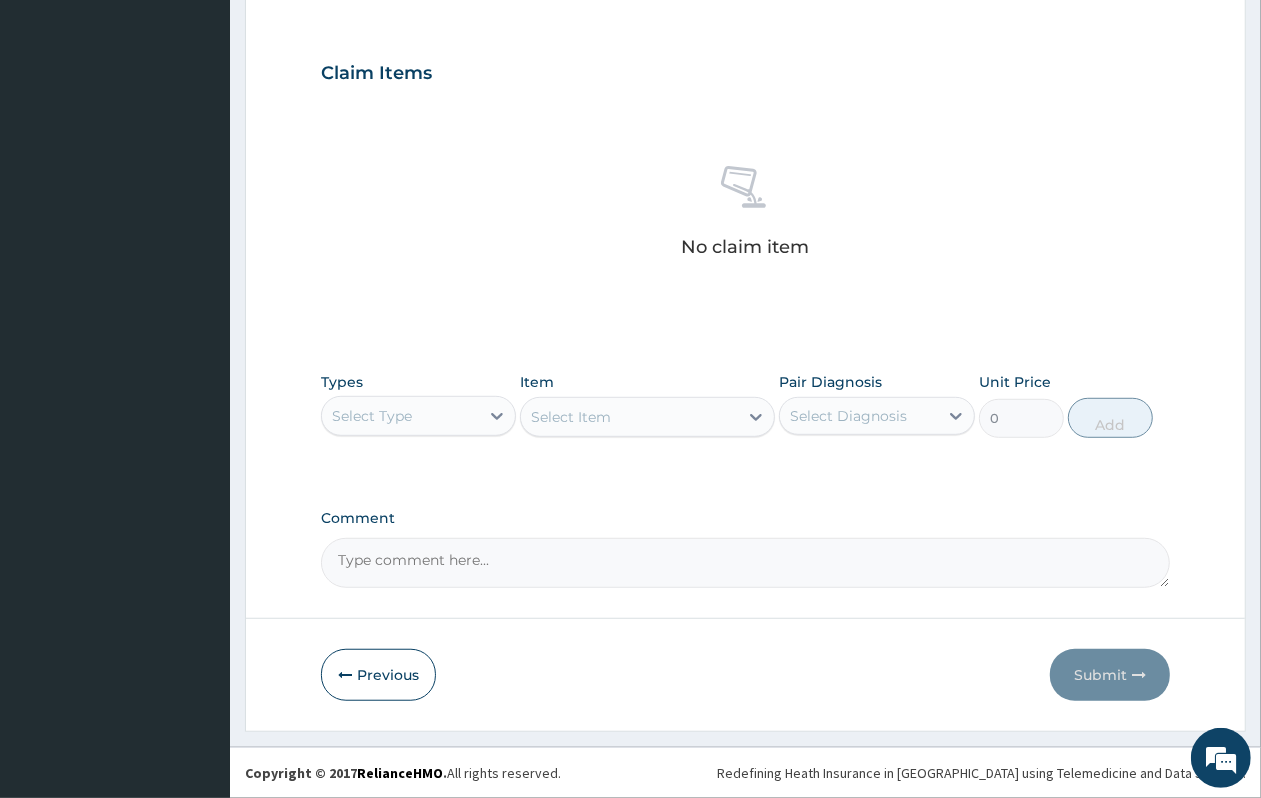 click on "Select Type" at bounding box center (400, 416) 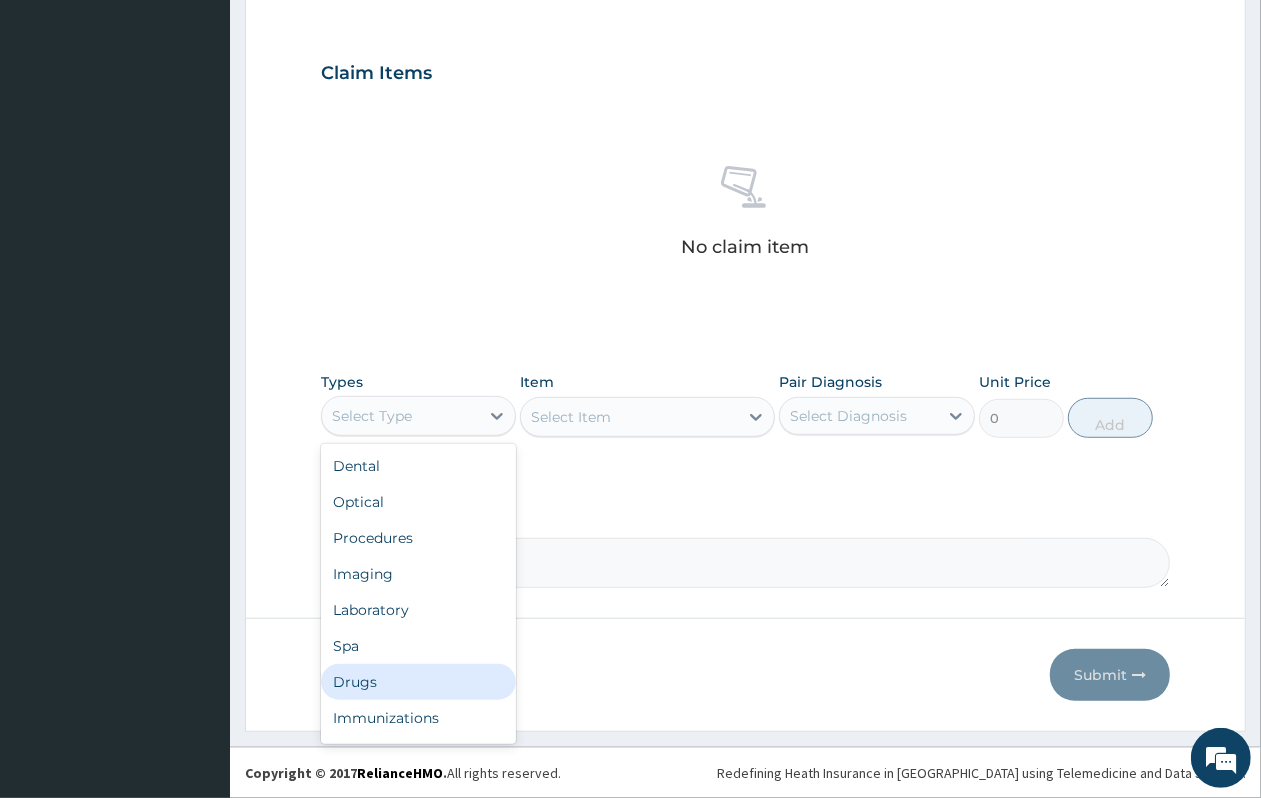 click on "Drugs" at bounding box center [418, 682] 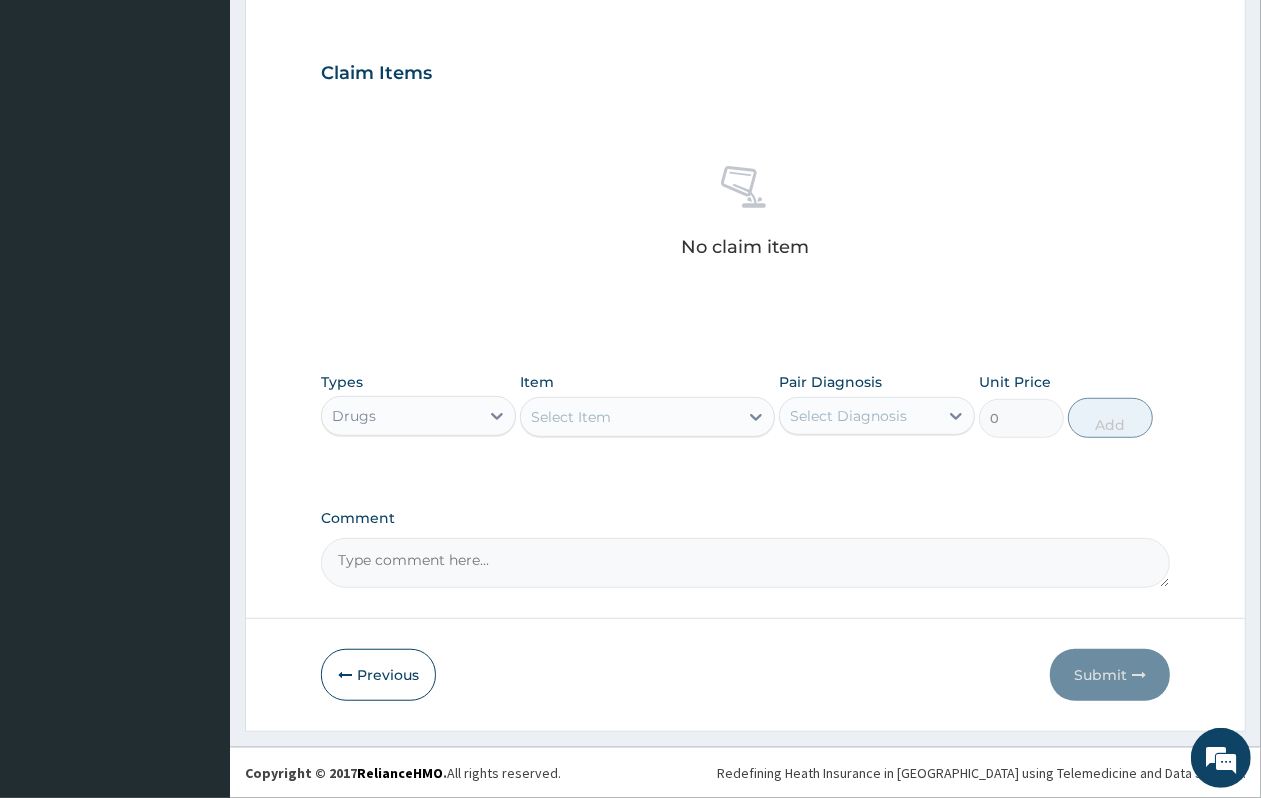 click on "Select Item" at bounding box center (629, 417) 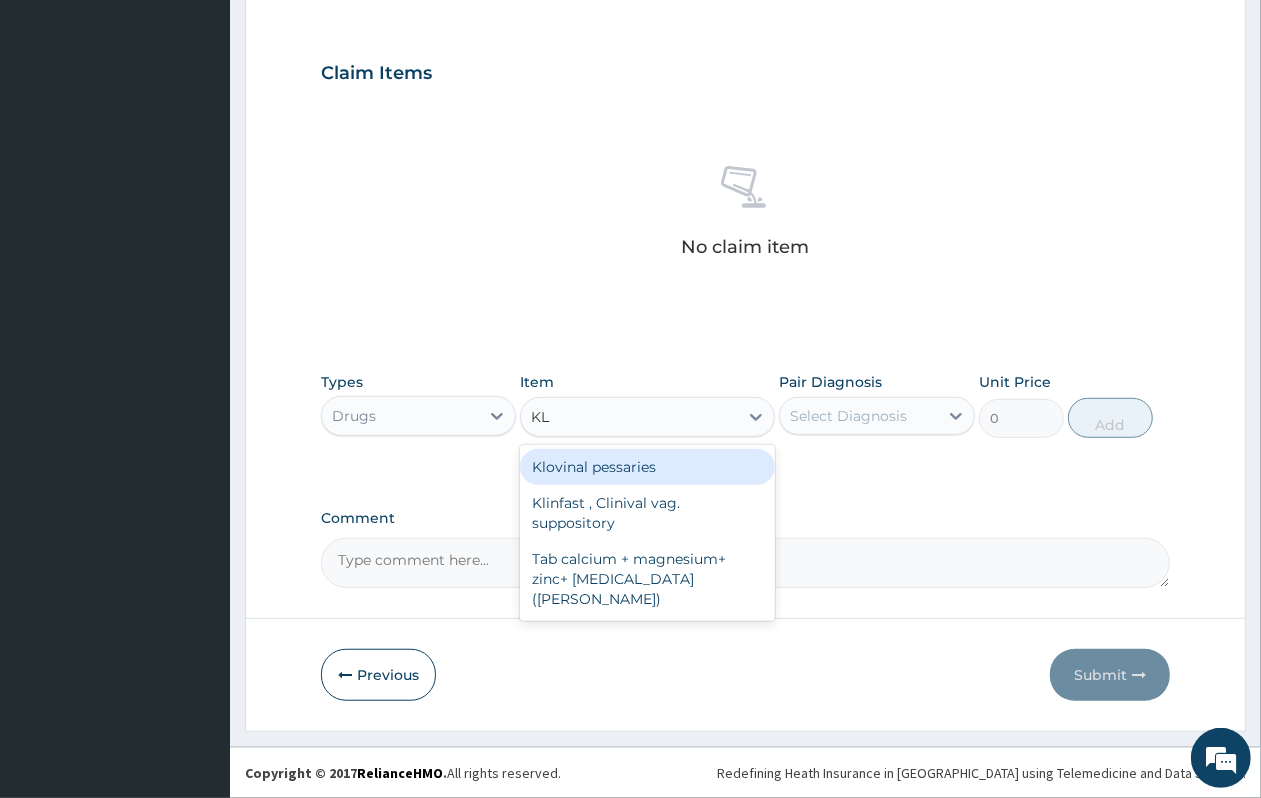 type on "KLI" 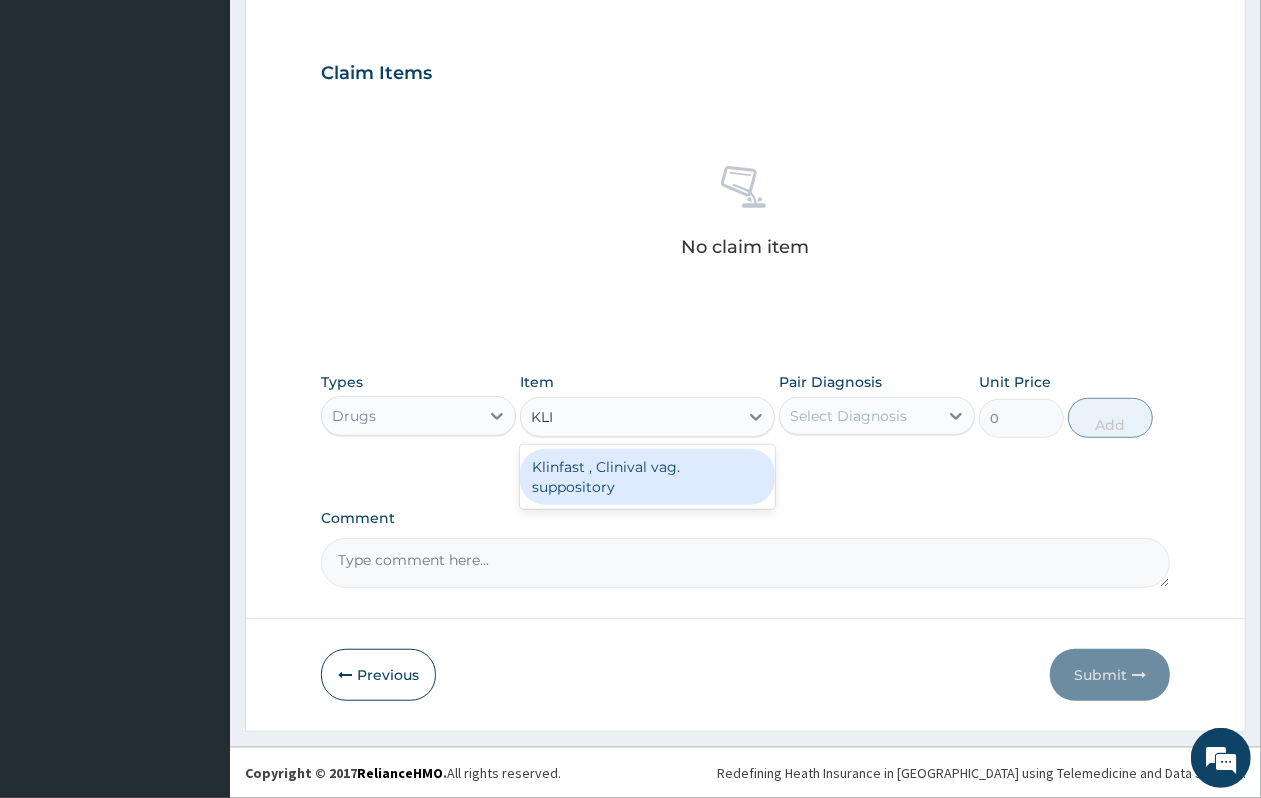click on "Klinfast , Clinival vag. suppository" at bounding box center [647, 477] 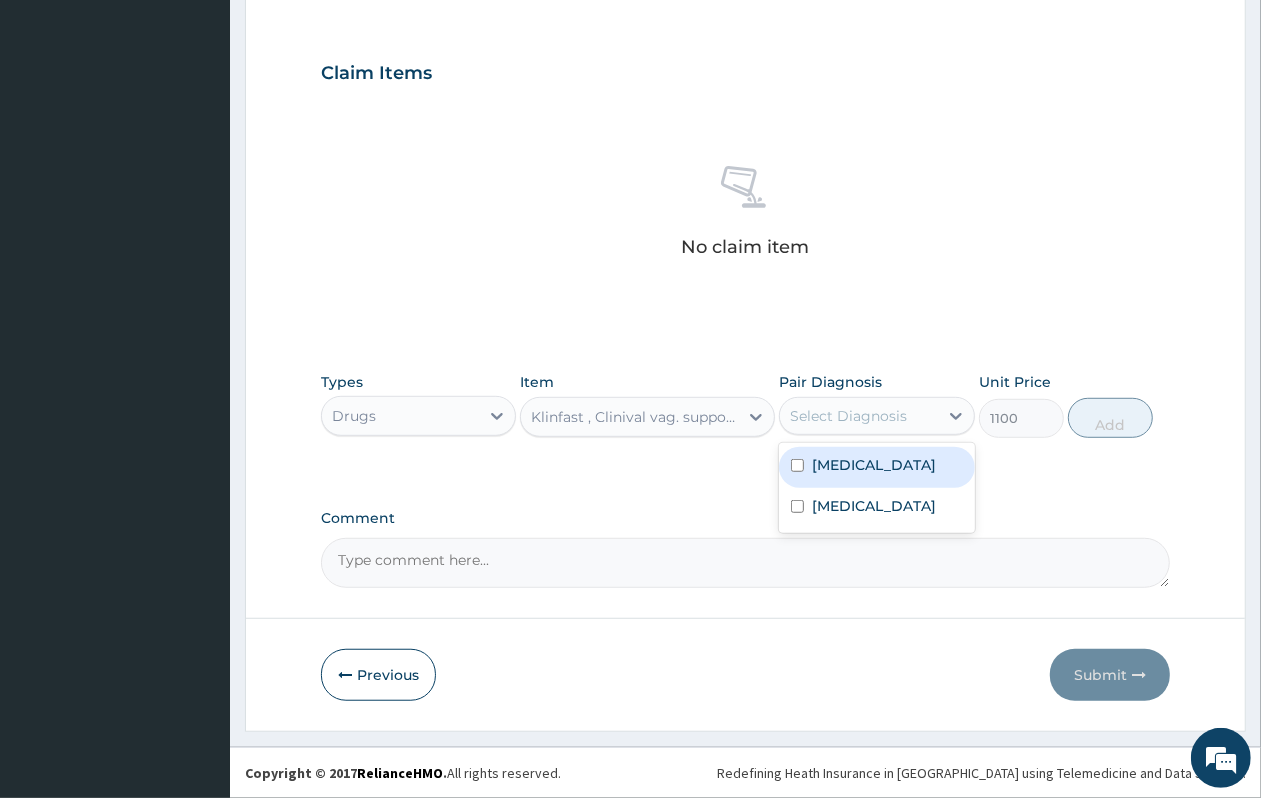 click on "Select Diagnosis" at bounding box center [848, 416] 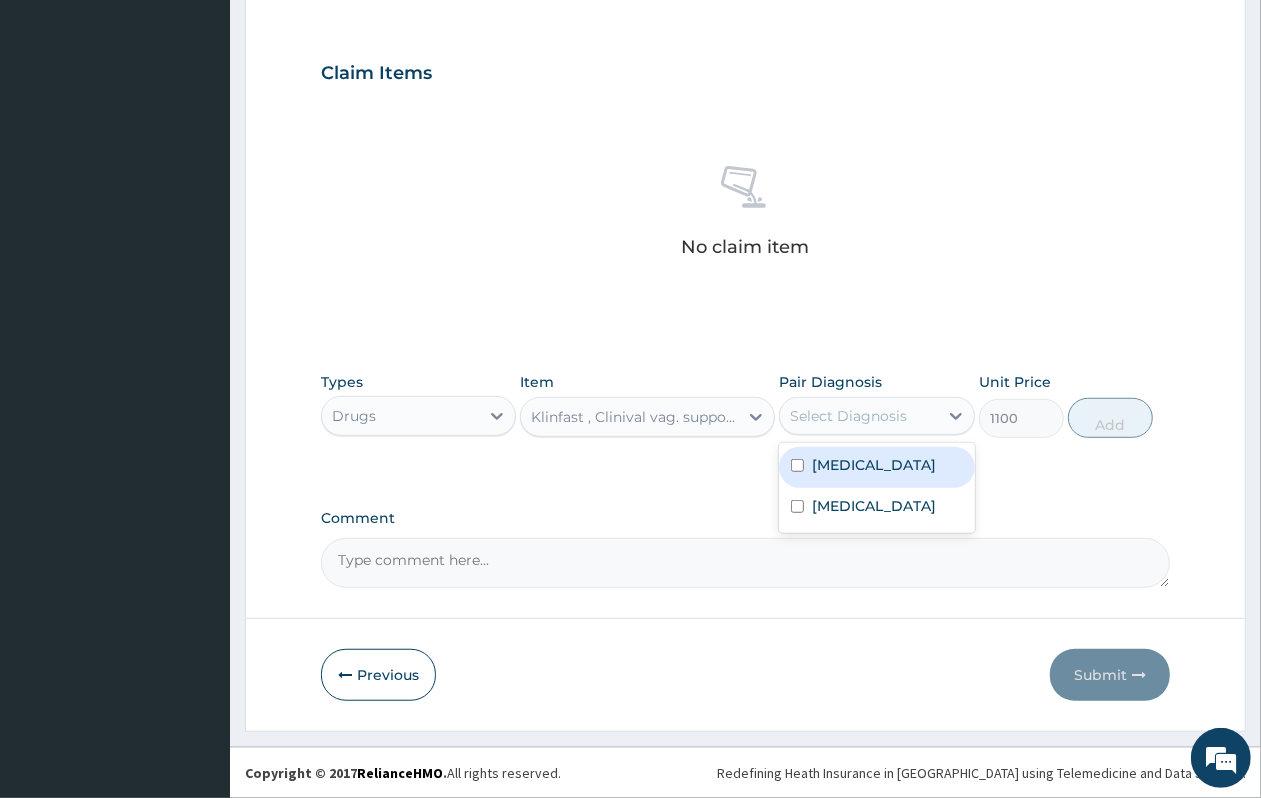 click on "Infective vaginitis" at bounding box center (874, 465) 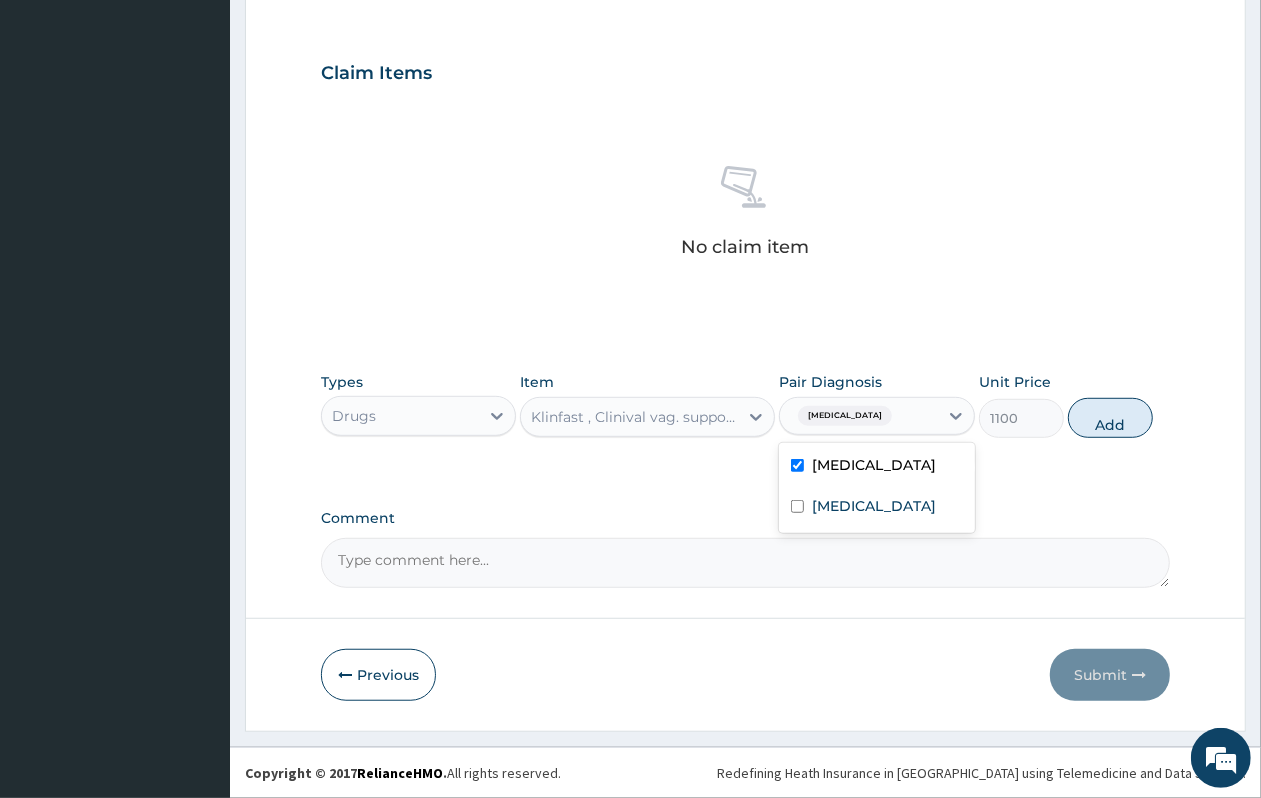 checkbox on "true" 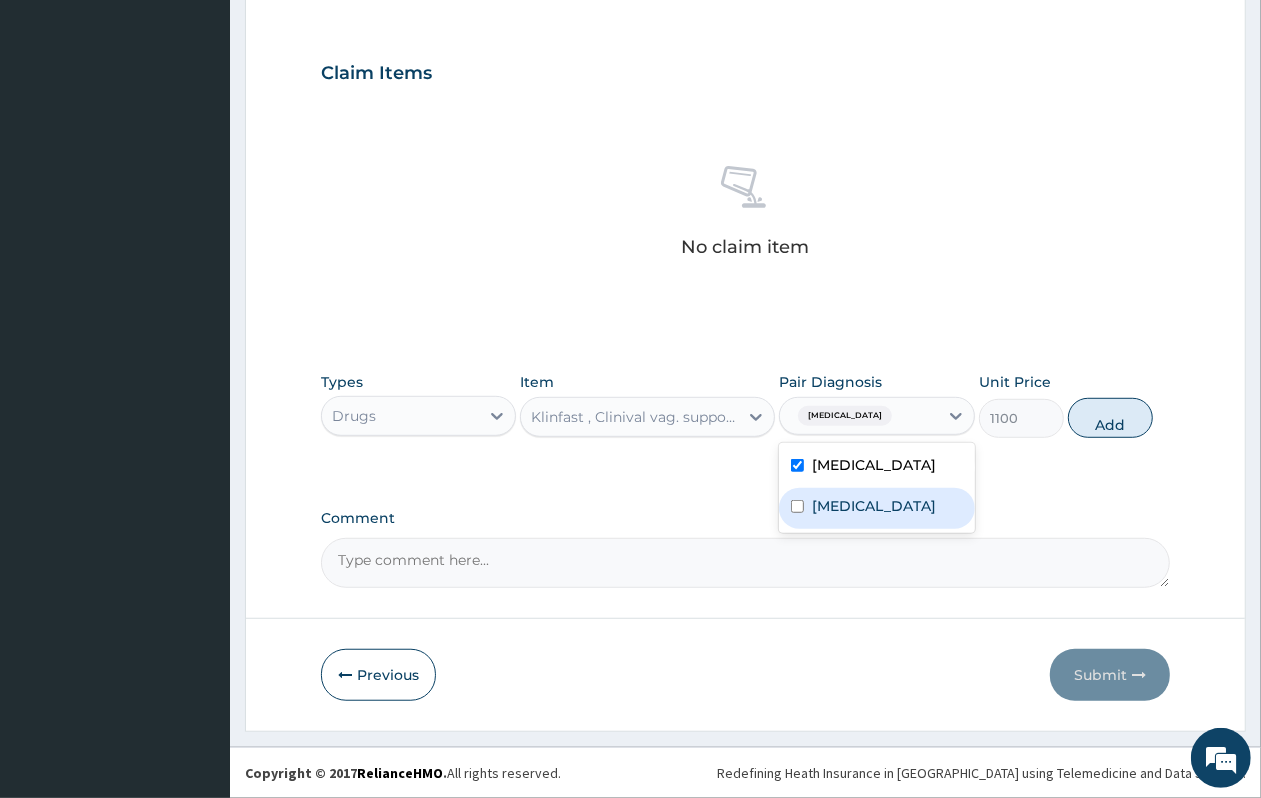 click on "Candidiasis" at bounding box center (874, 506) 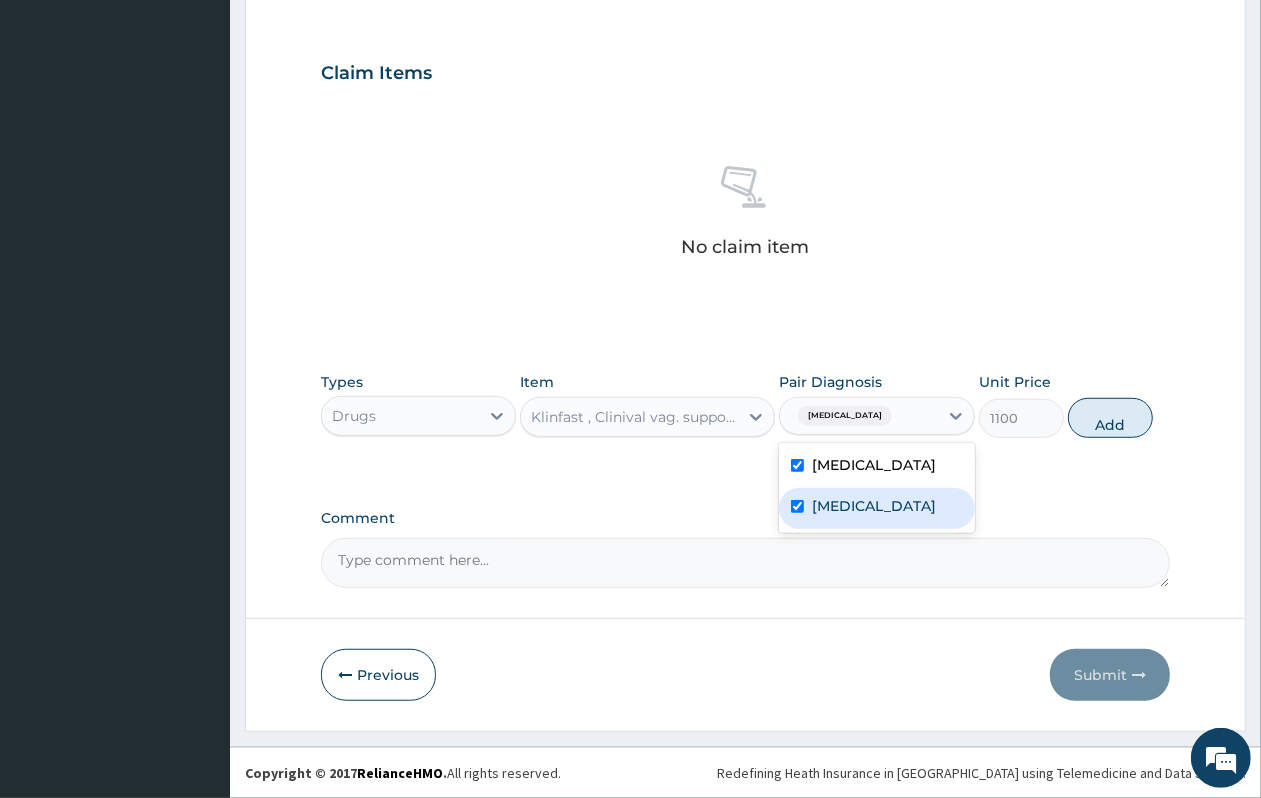 checkbox on "true" 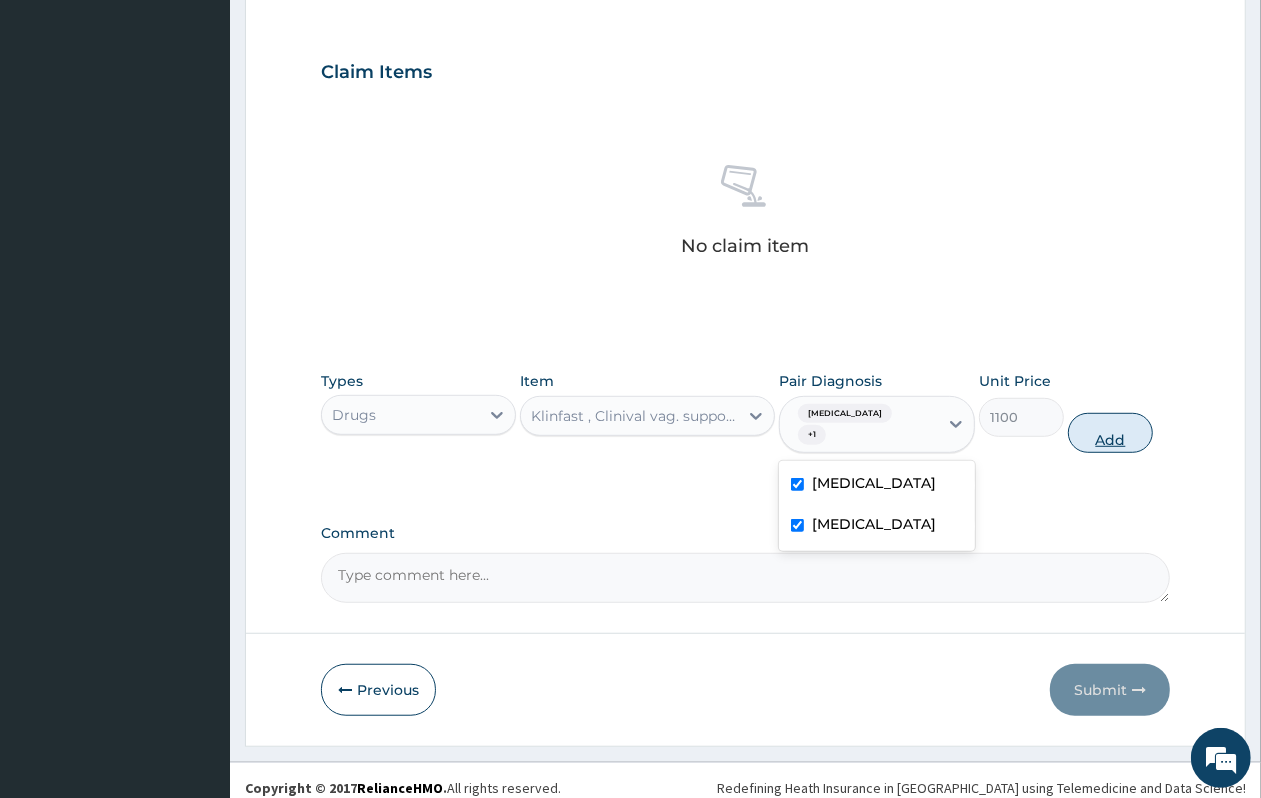 click on "Add" at bounding box center (1110, 433) 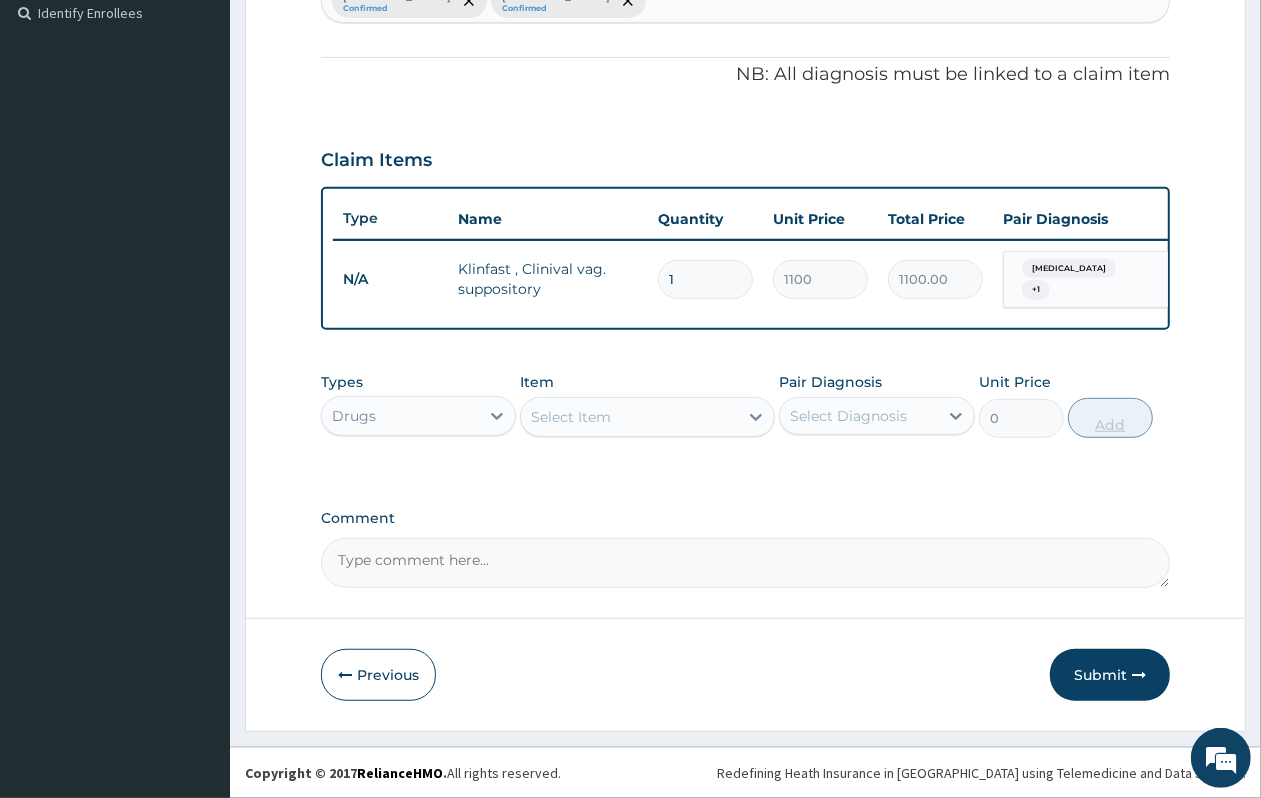 scroll, scrollTop: 566, scrollLeft: 0, axis: vertical 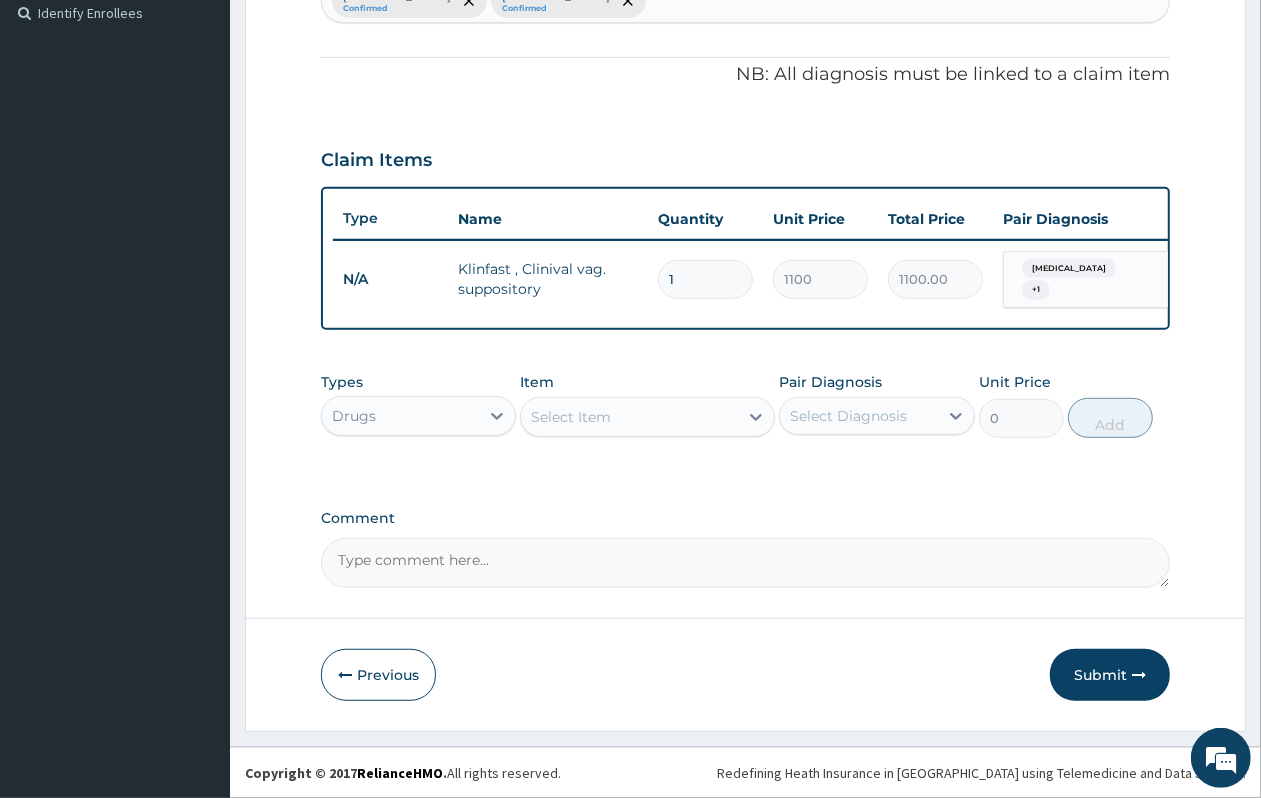 type 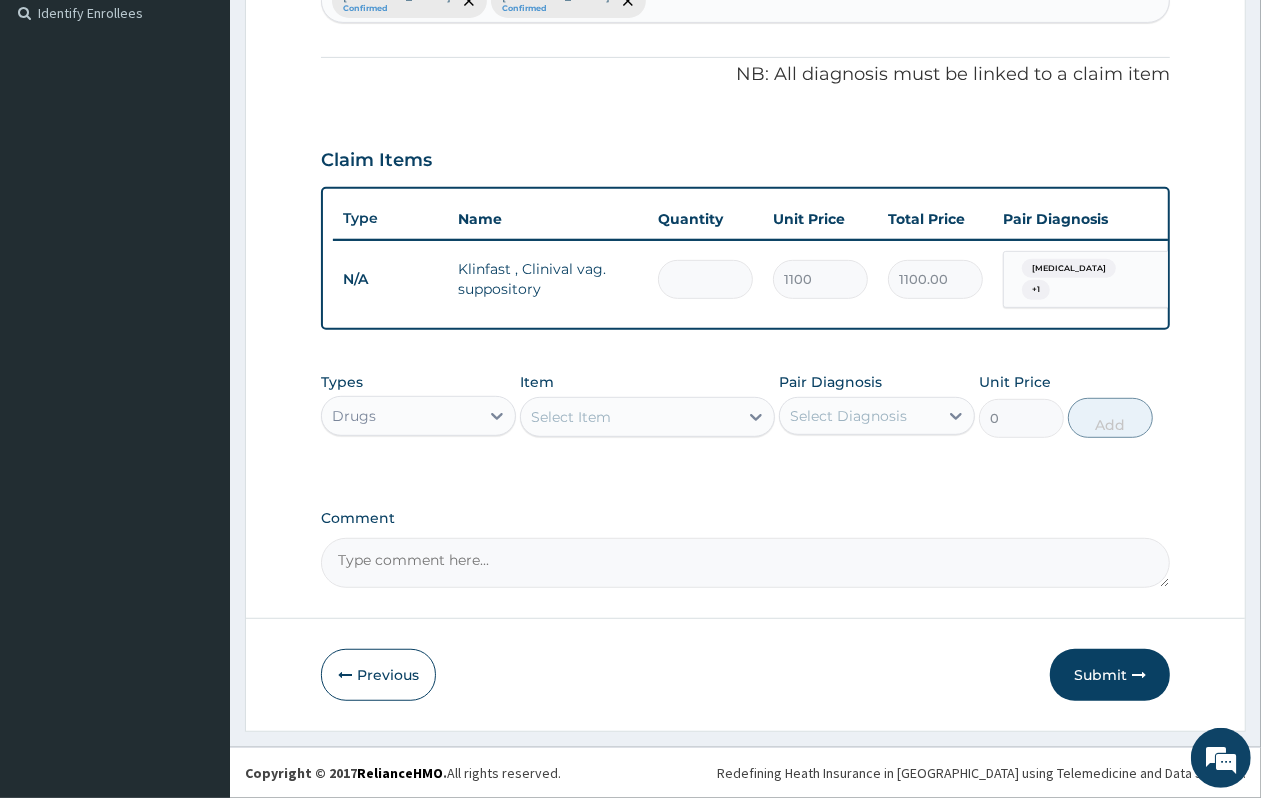 type on "0.00" 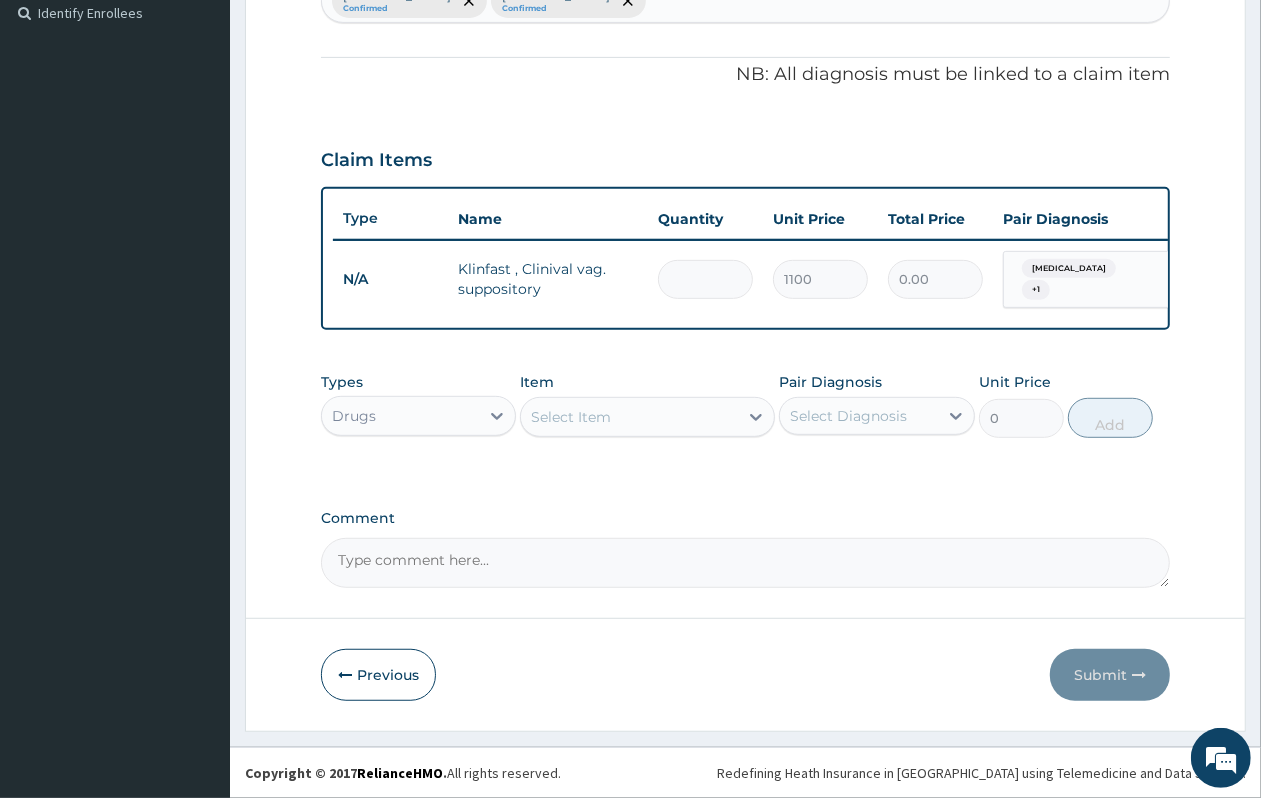 type on "6" 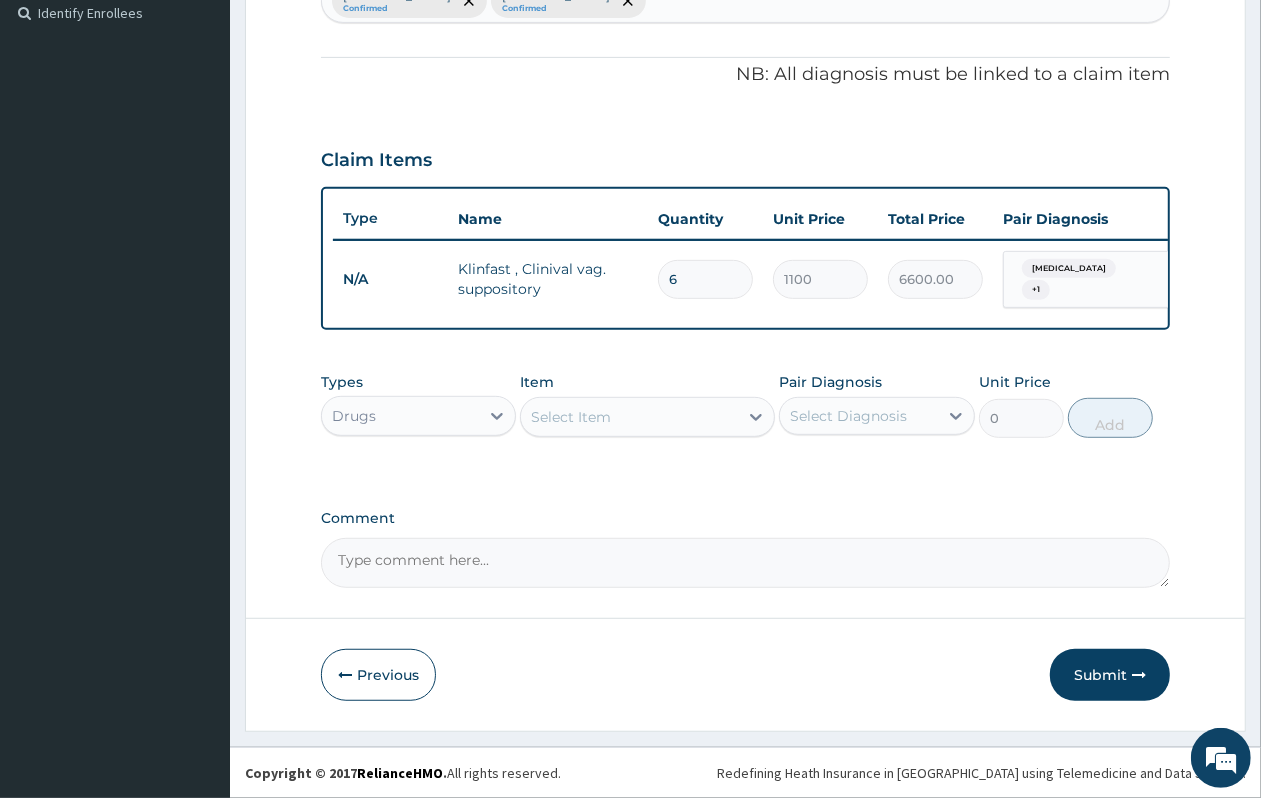 type on "6" 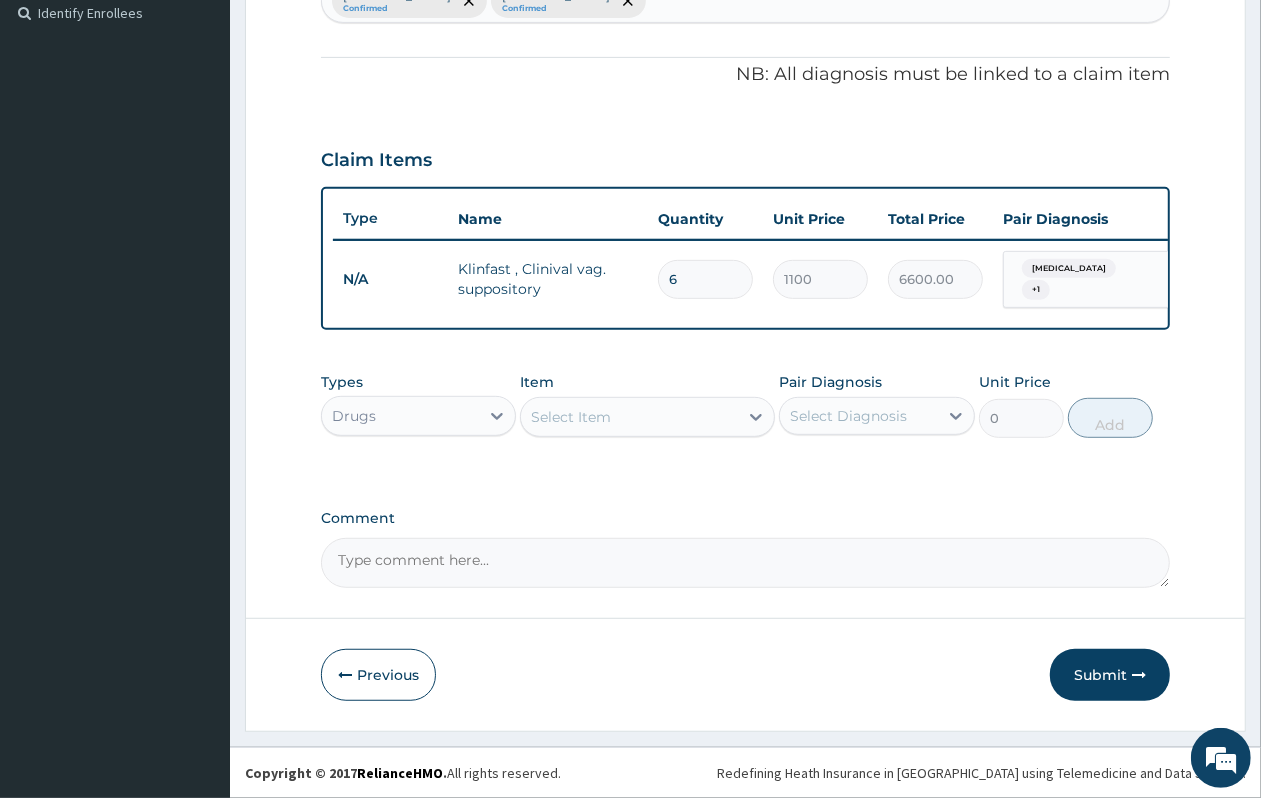 type on "t" 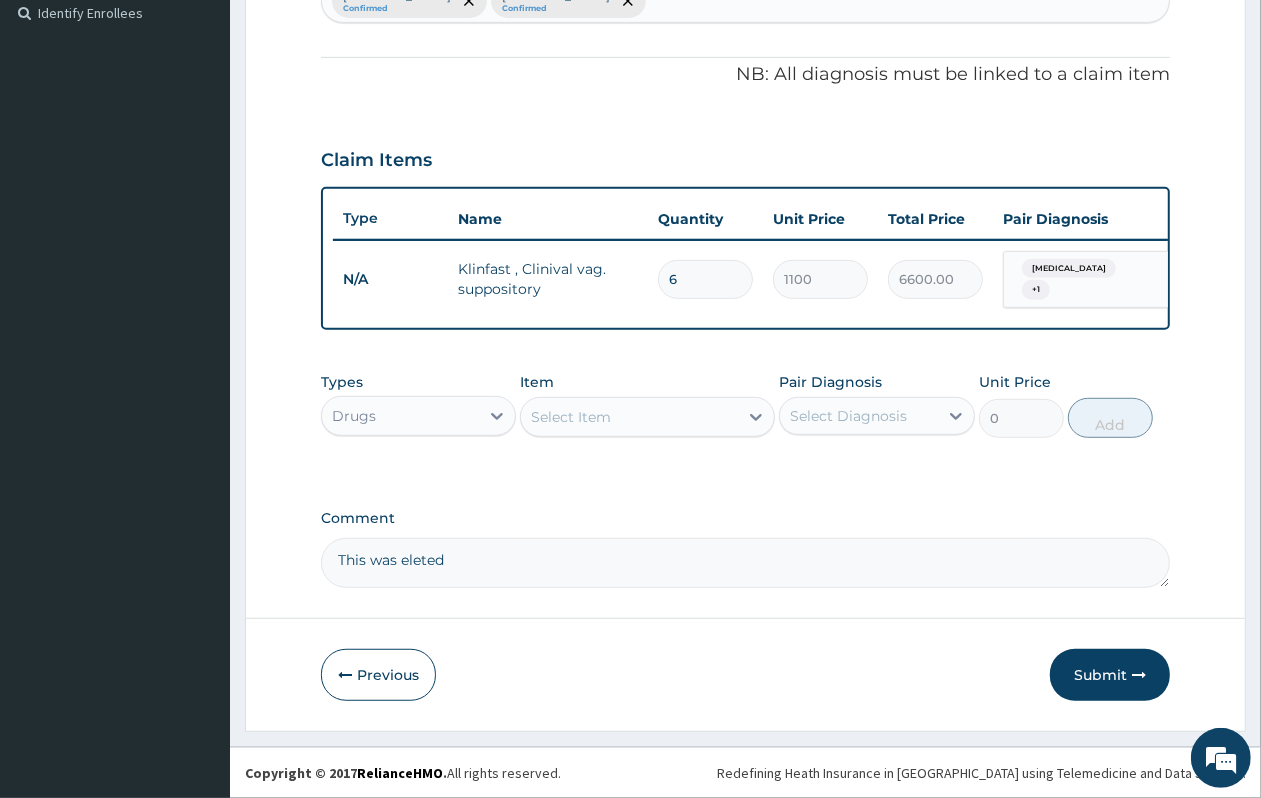 click on "This was eleted" at bounding box center (745, 563) 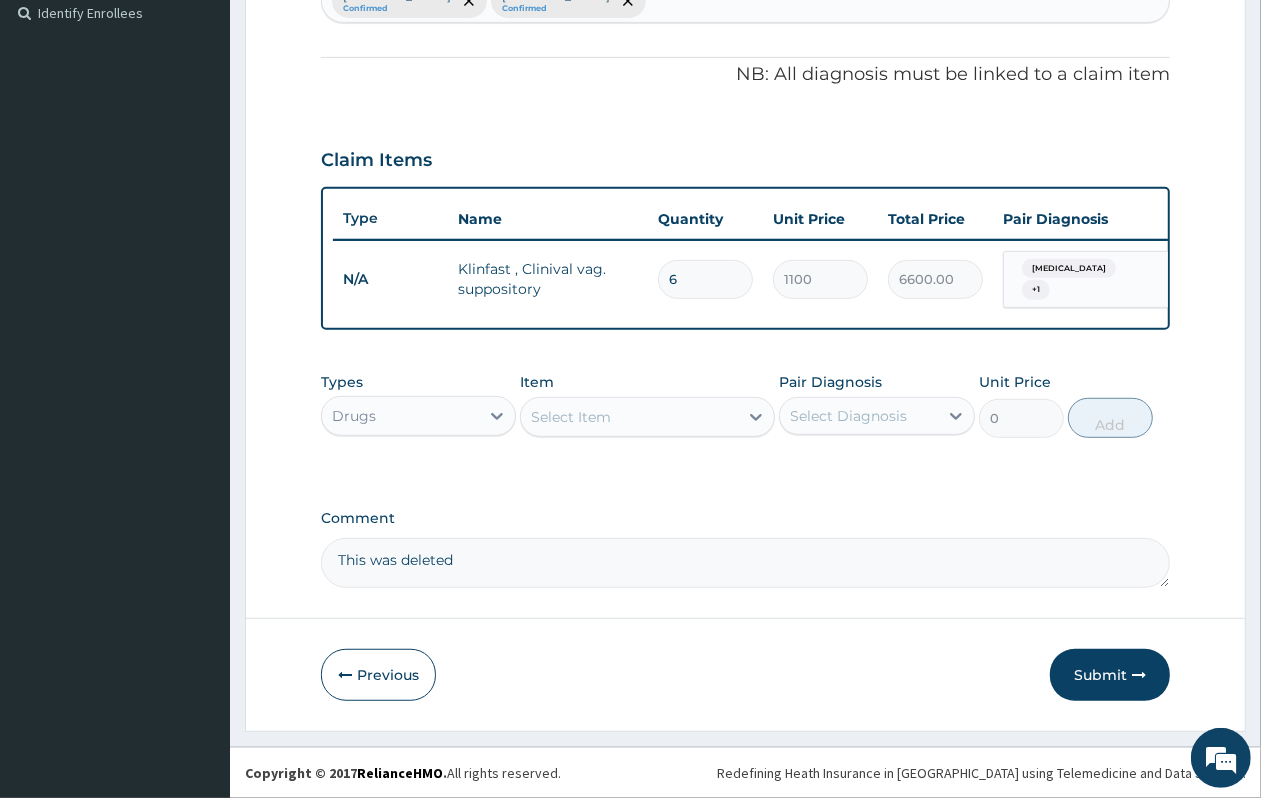 click on "This was deleted" at bounding box center [745, 563] 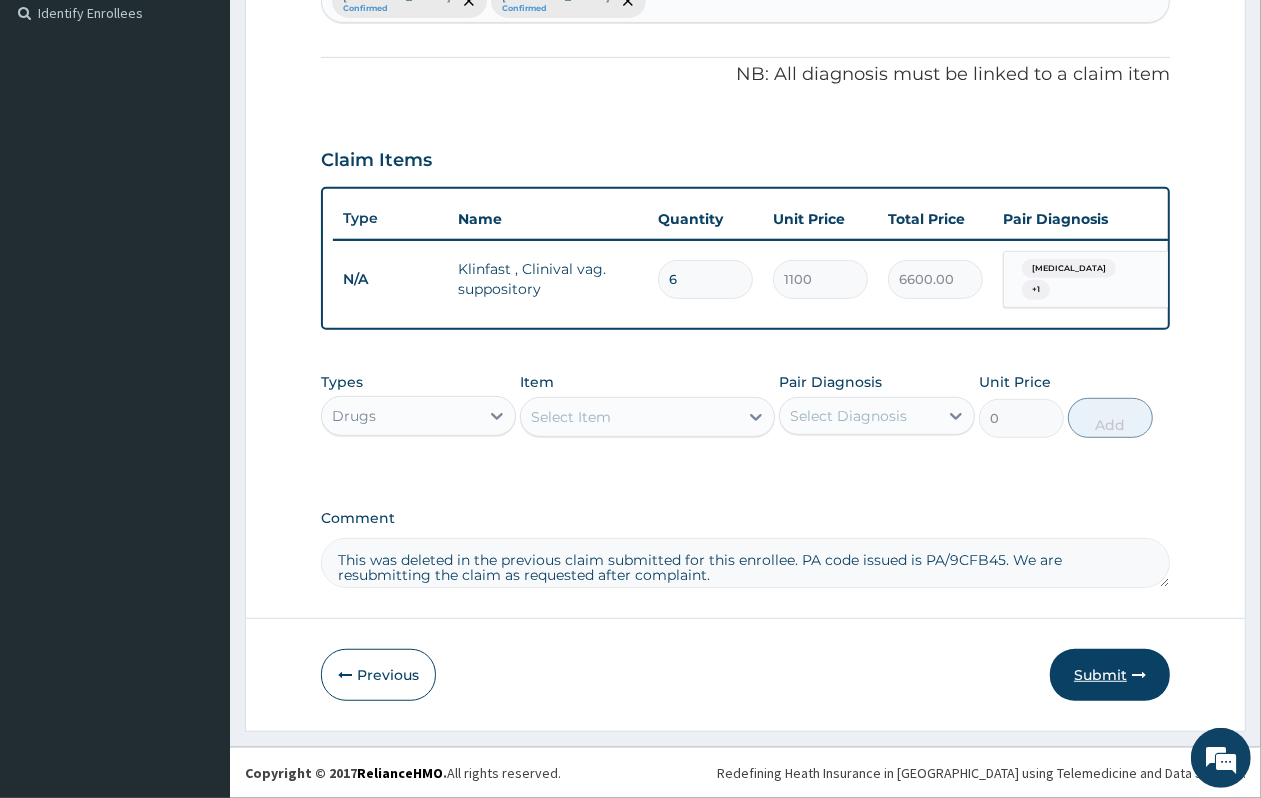 type on "This was deleted in the previous claim submitted for this enrollee. PA code issued is PA/9CFB45. We are resubmitting the claim as requested after complaint." 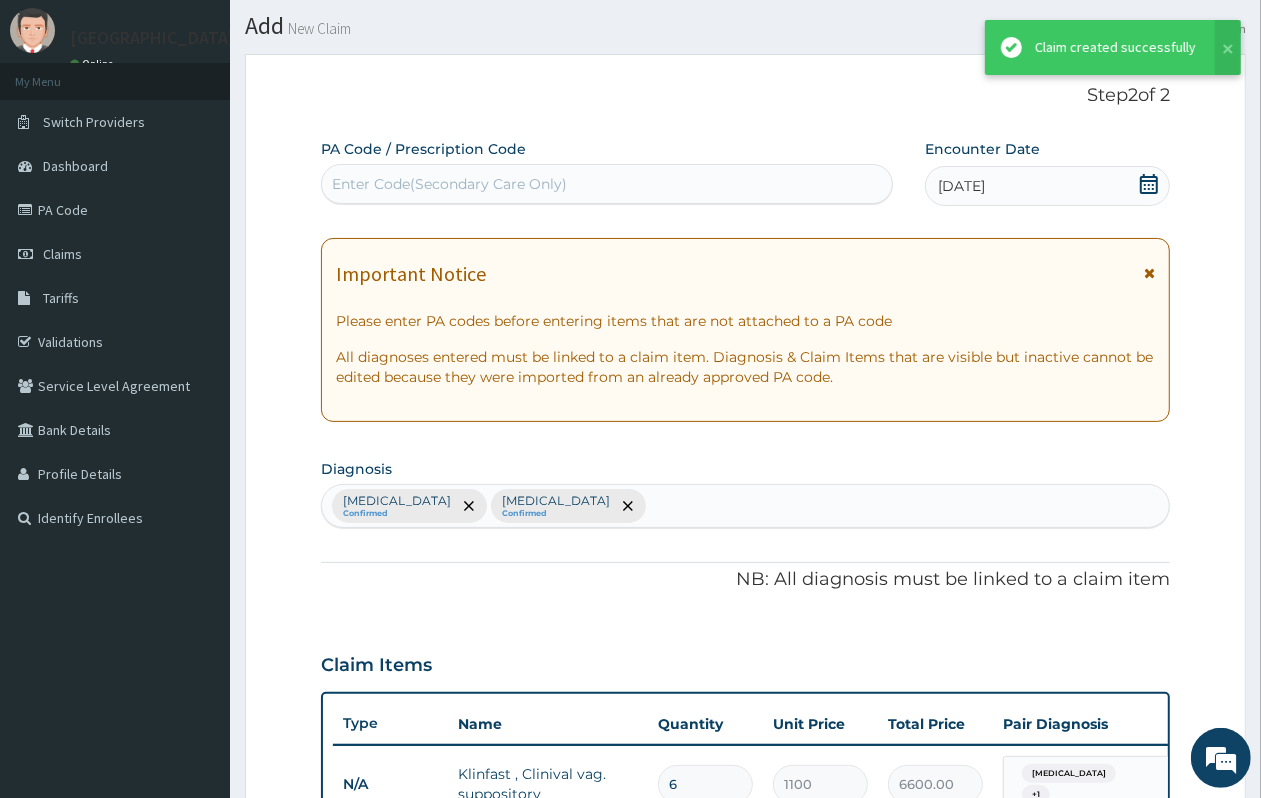 scroll, scrollTop: 566, scrollLeft: 0, axis: vertical 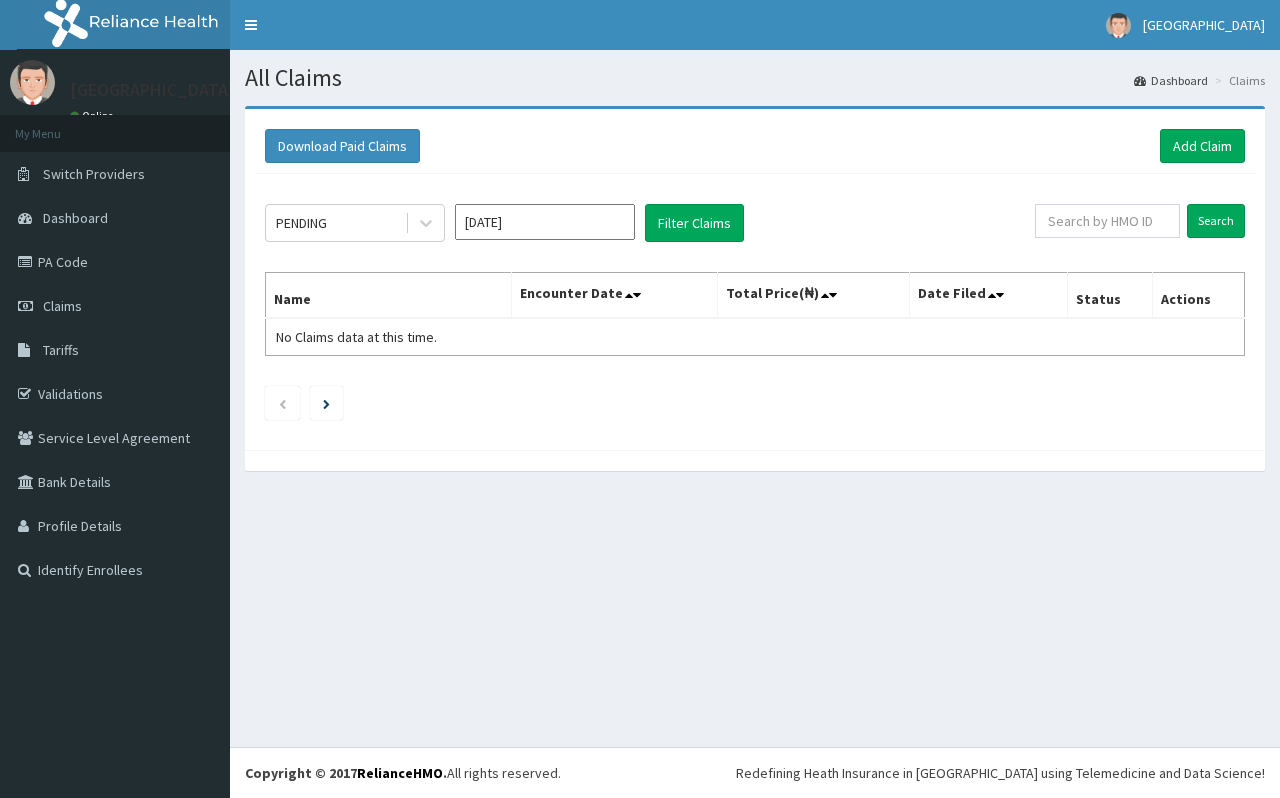 click on "[DATE]" at bounding box center [545, 222] 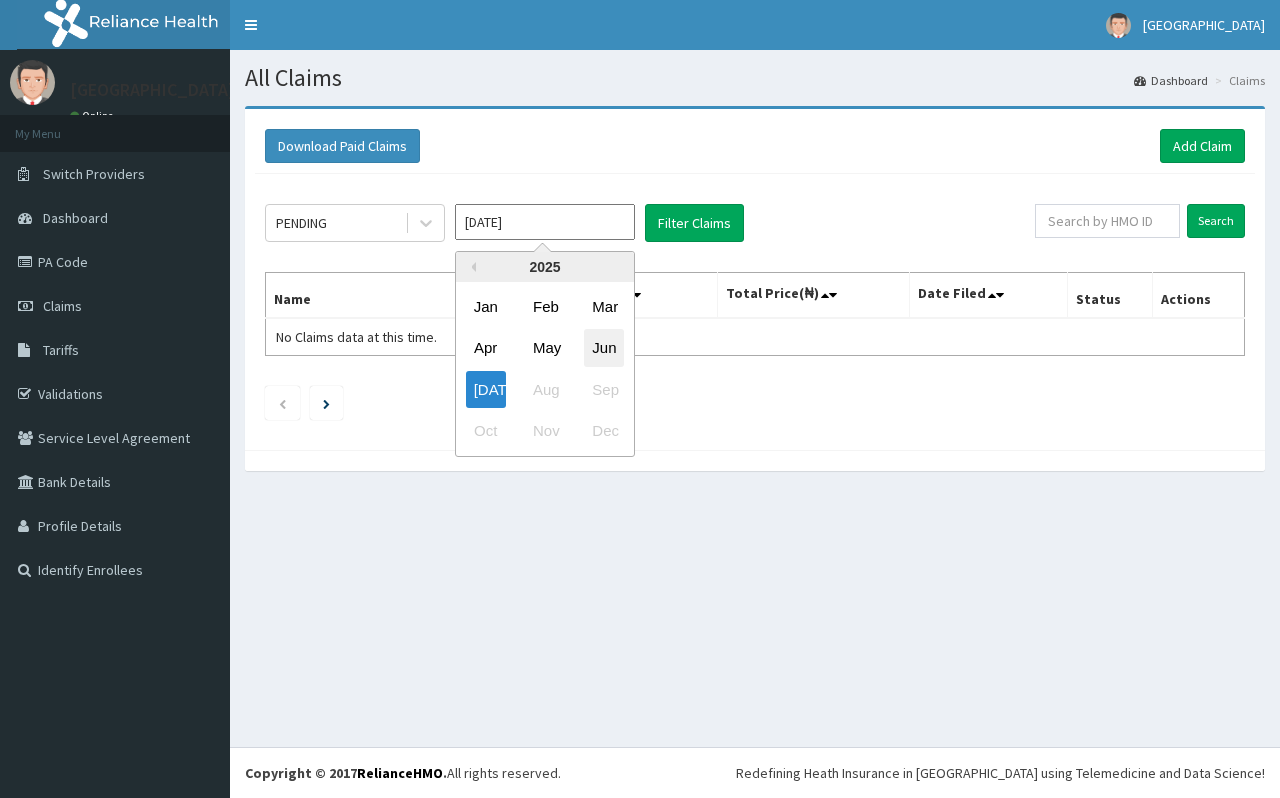 click on "Jun" at bounding box center (604, 348) 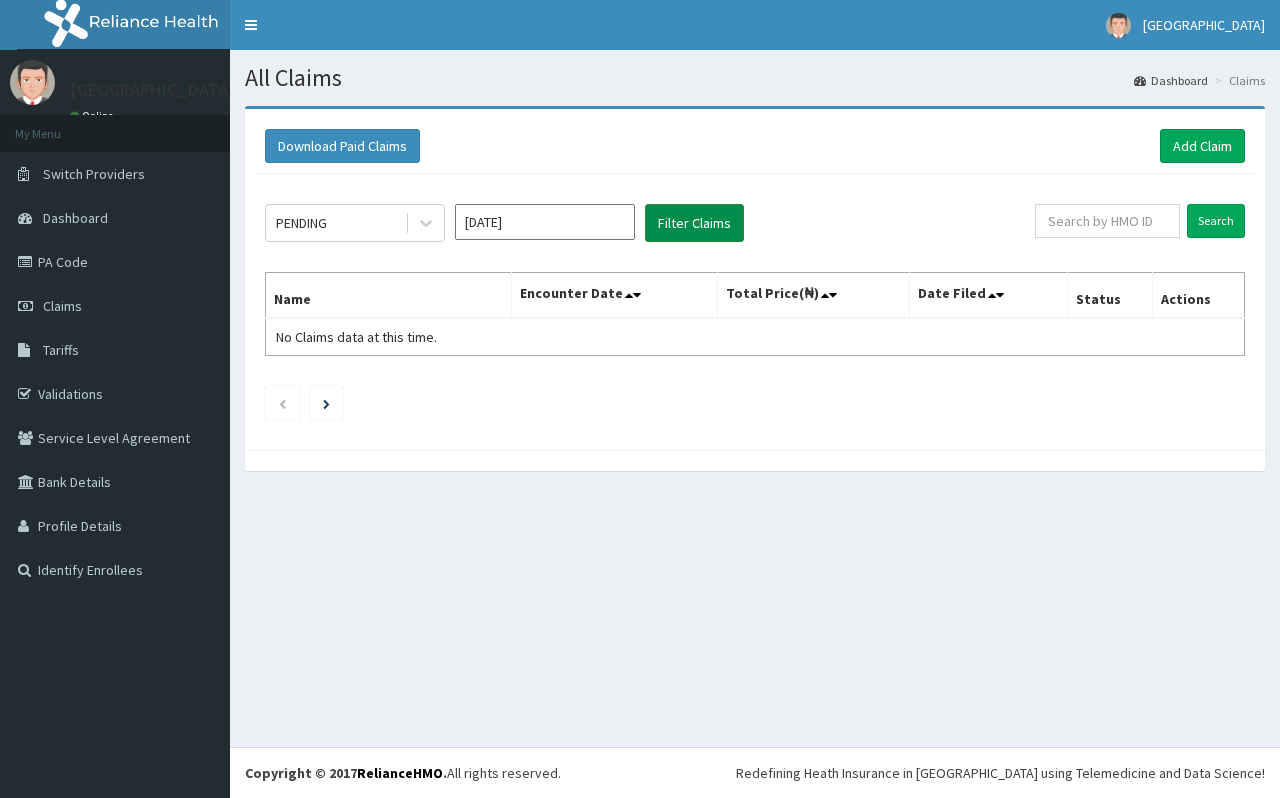 click on "Filter Claims" at bounding box center (694, 223) 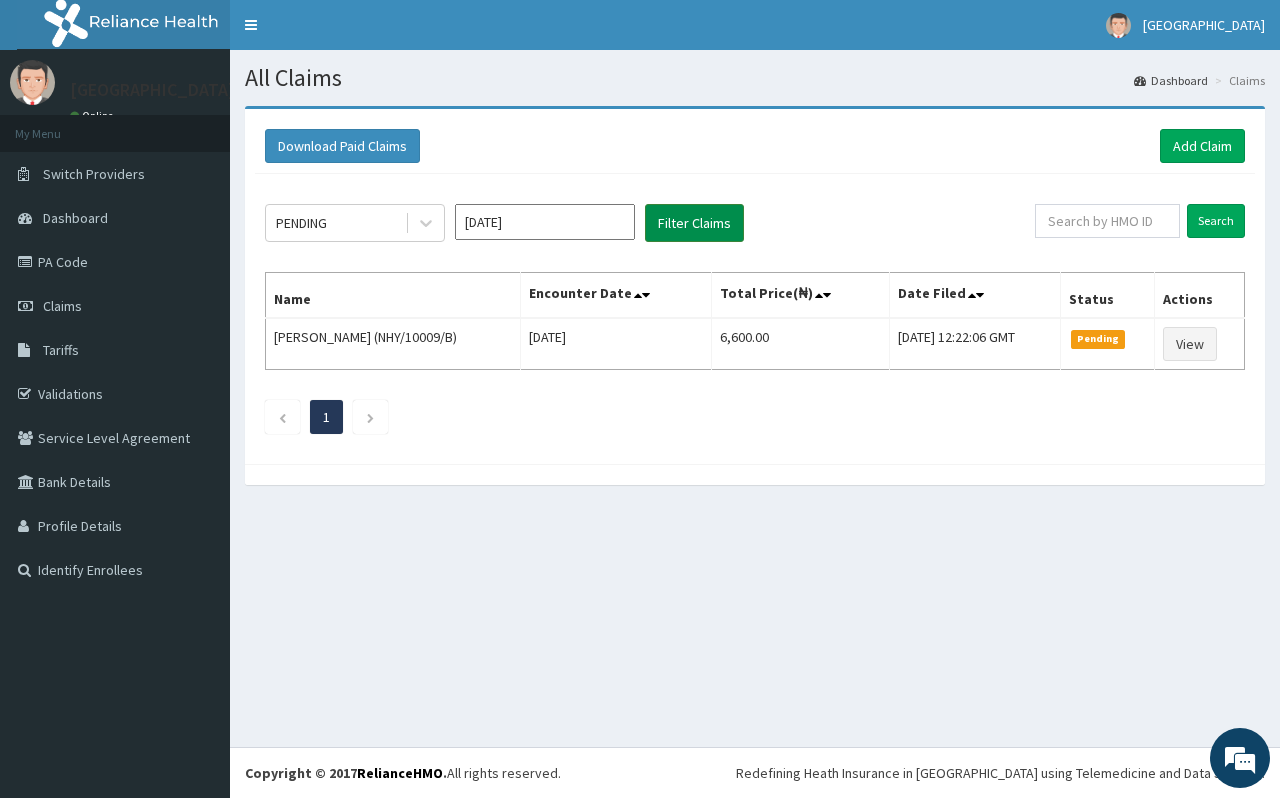 scroll, scrollTop: 0, scrollLeft: 0, axis: both 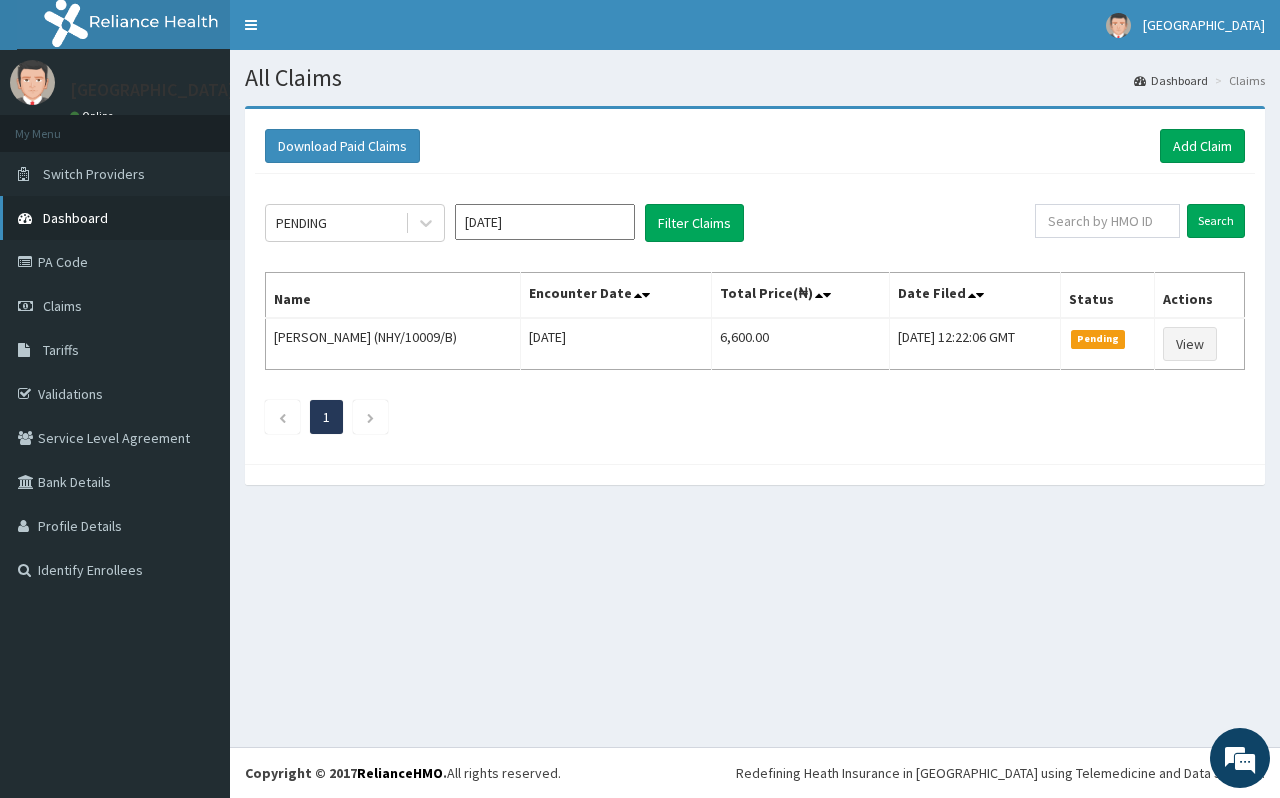 click on "Dashboard" at bounding box center (115, 218) 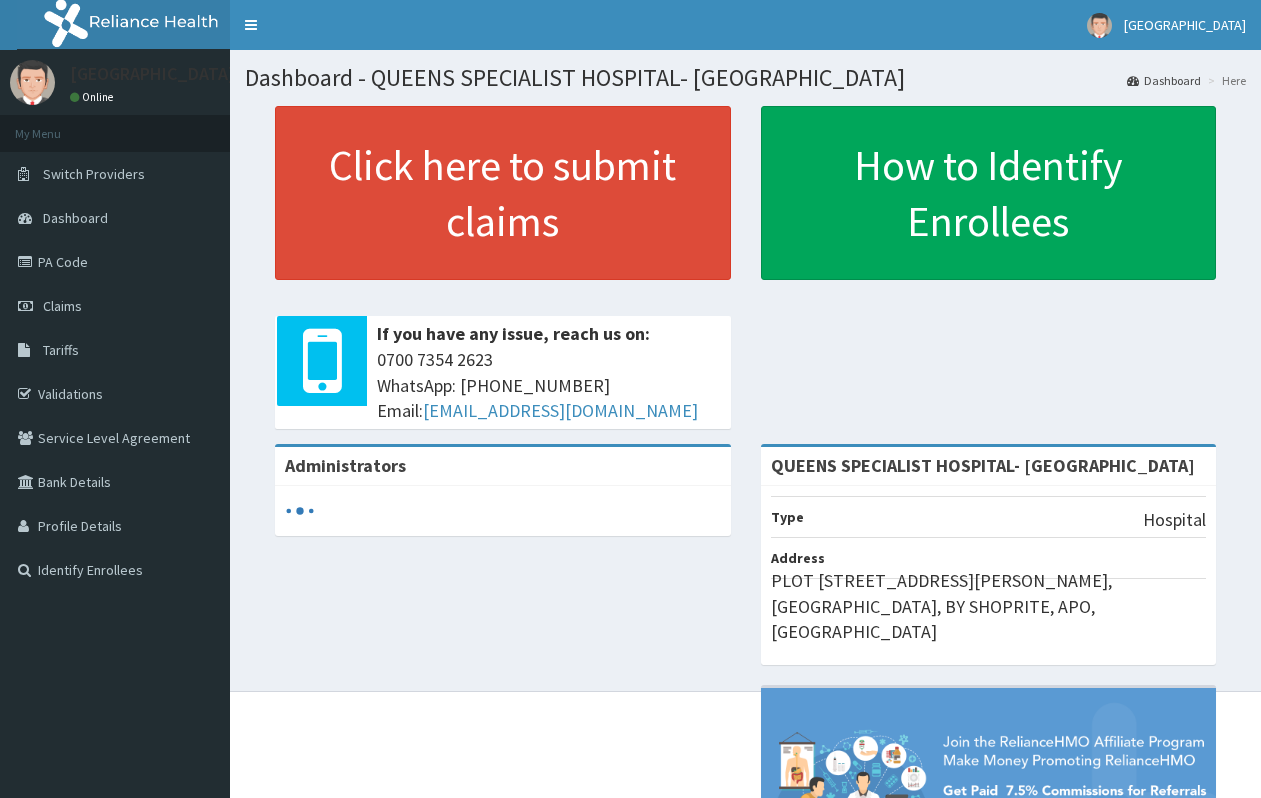 scroll, scrollTop: 0, scrollLeft: 0, axis: both 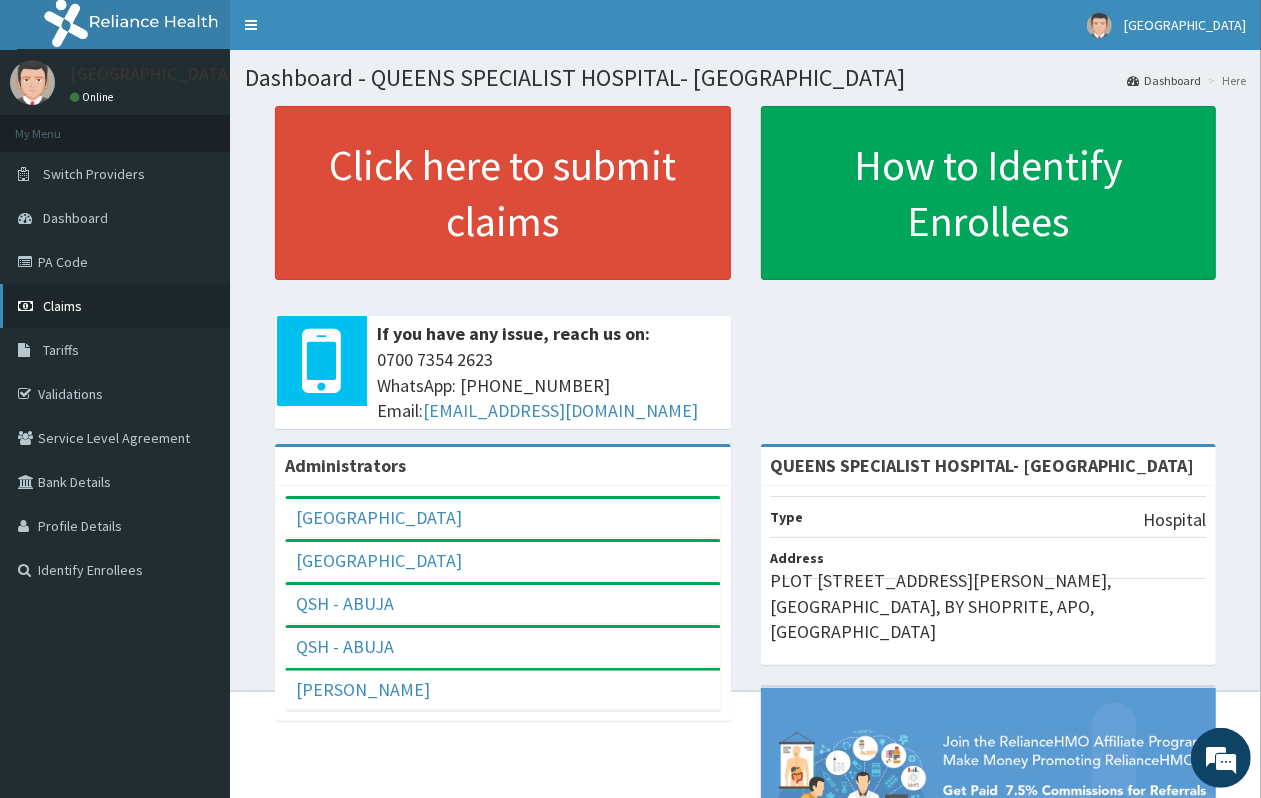 click on "Claims" at bounding box center [62, 306] 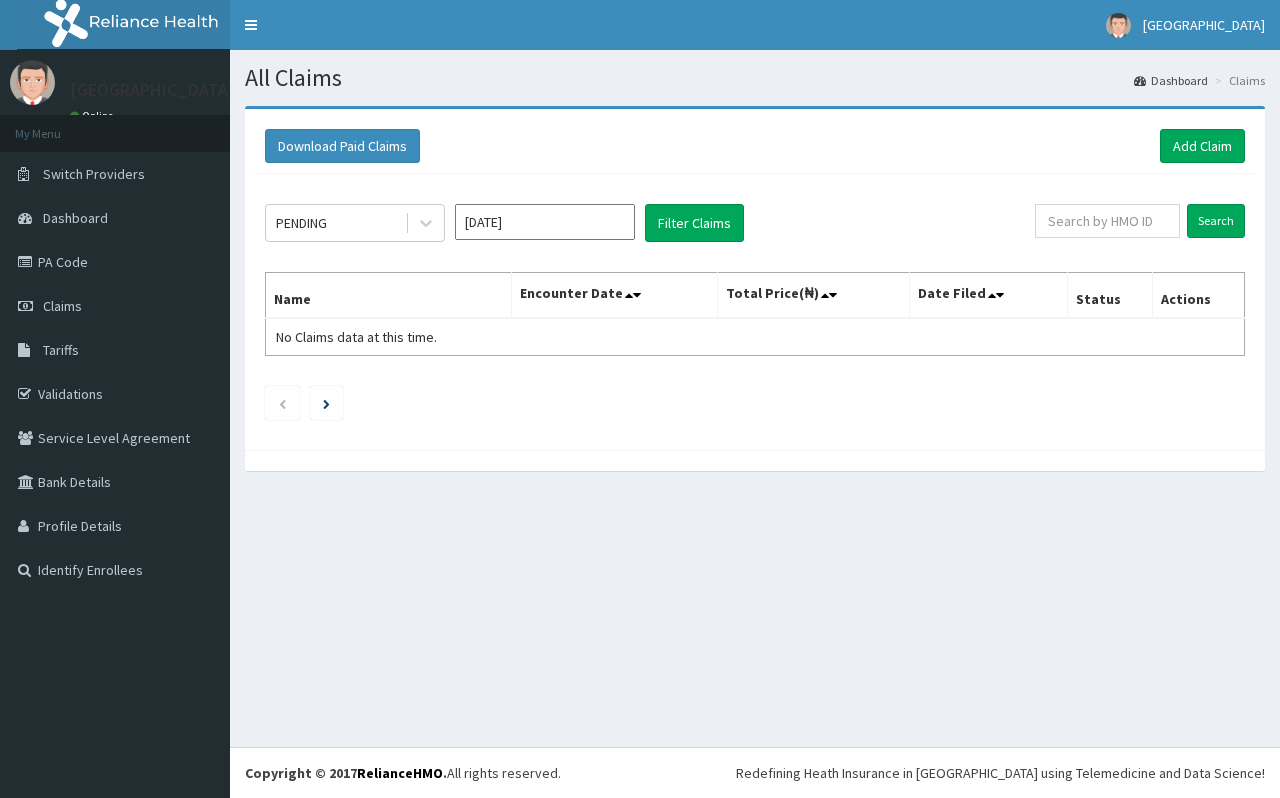 scroll, scrollTop: 0, scrollLeft: 0, axis: both 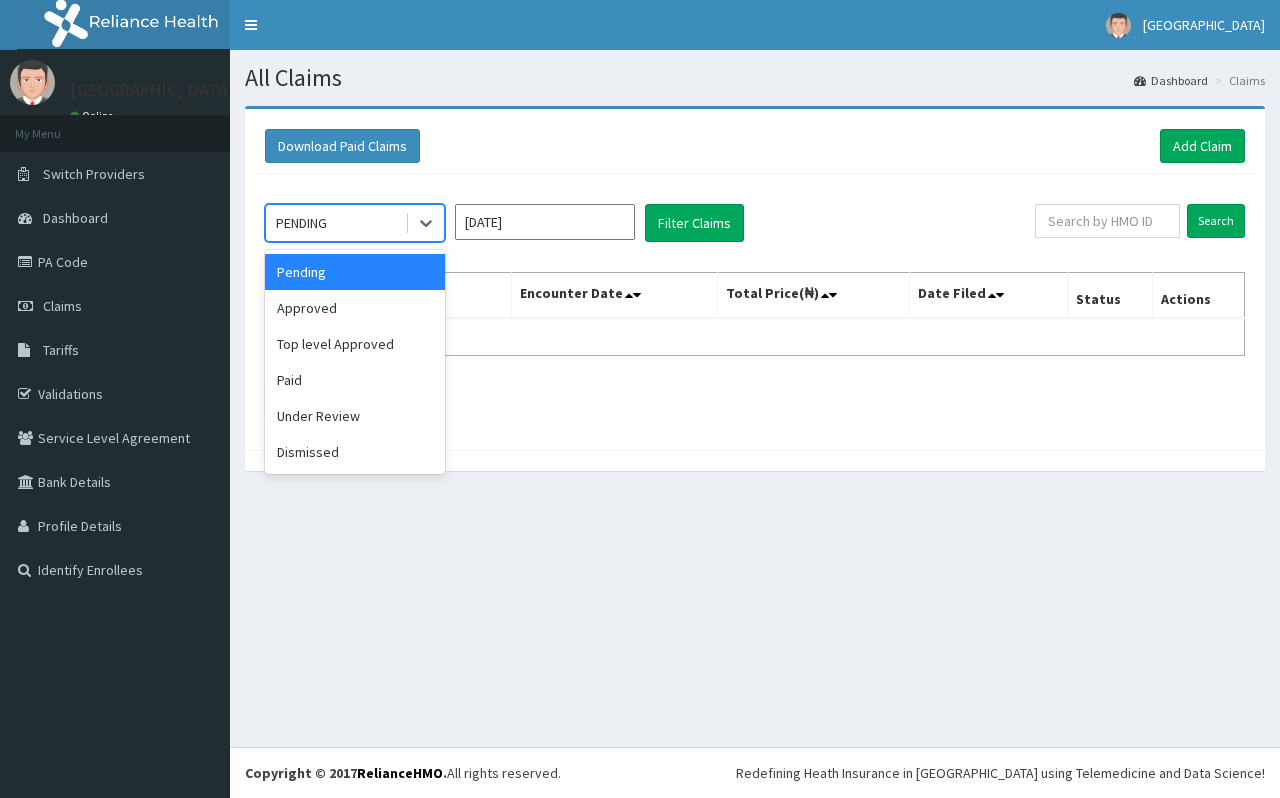 click on "PENDING" at bounding box center [335, 223] 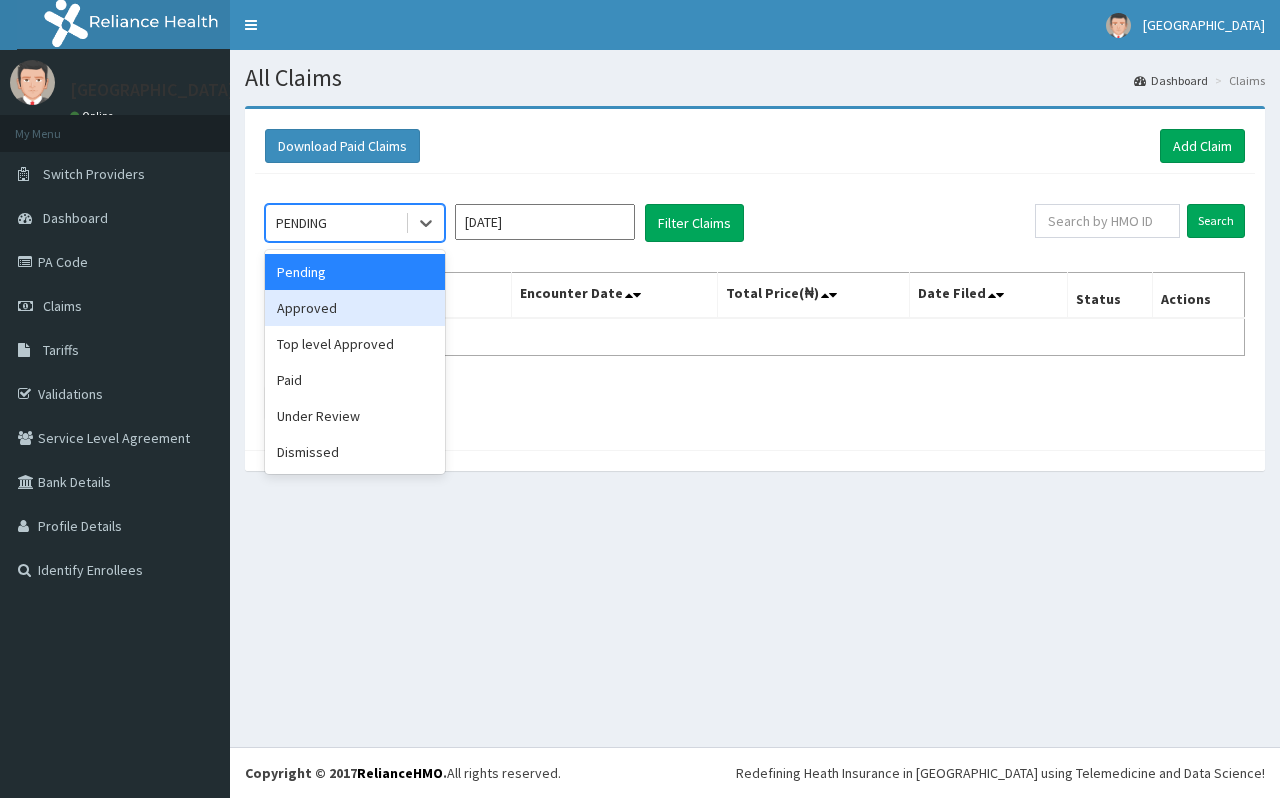 click on "Approved" at bounding box center (355, 308) 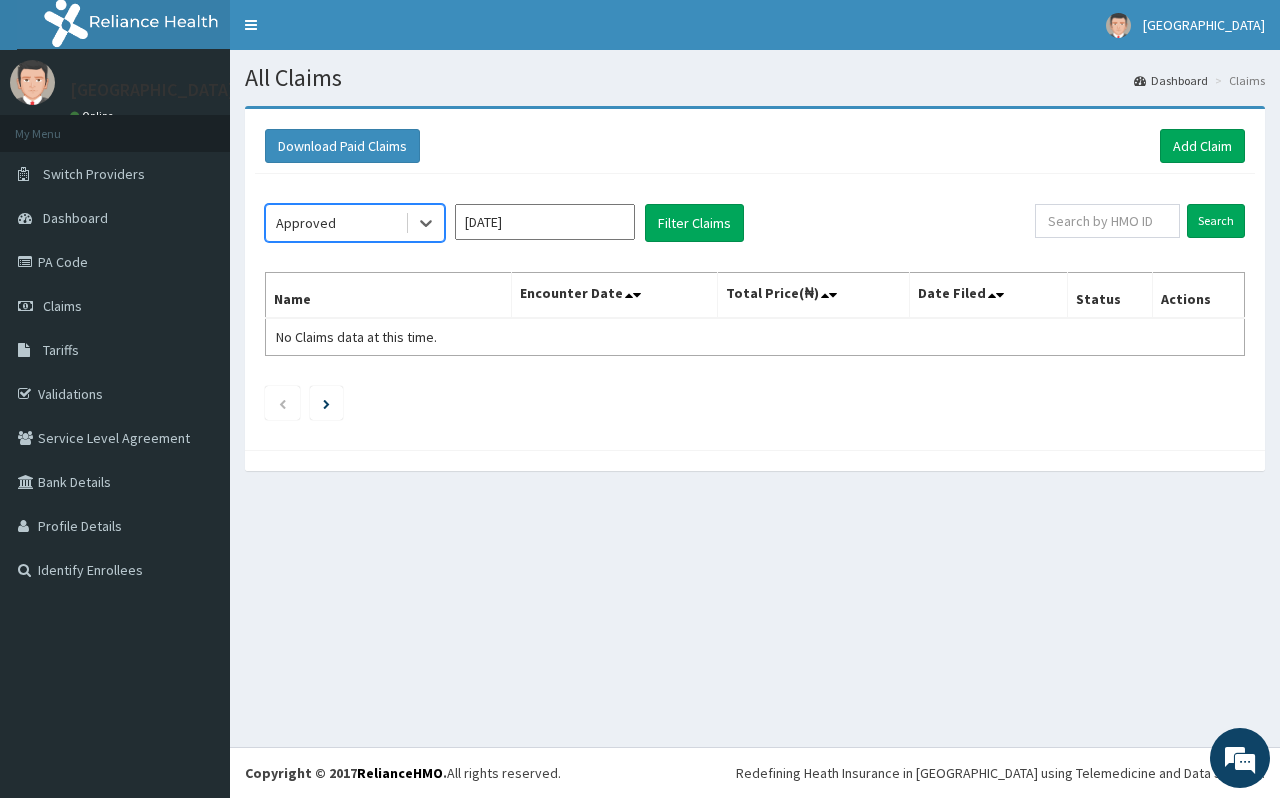 click on "option Approved, selected.   Select is focused ,type to refine list, press Down to open the menu,  Approved [DATE] Filter Claims Search Name Encounter Date Total Price(₦) Date Filed Status Actions No Claims data at this time." 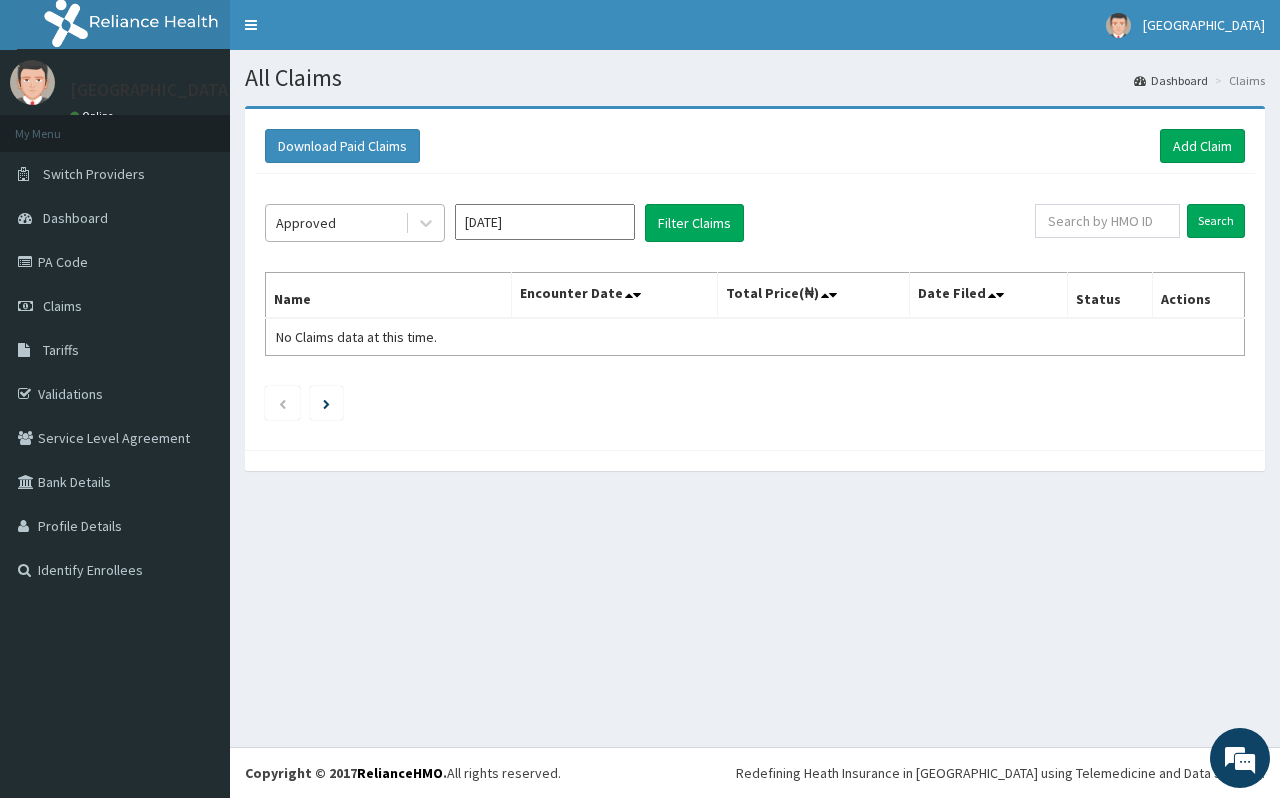 click on "Approved" at bounding box center (306, 223) 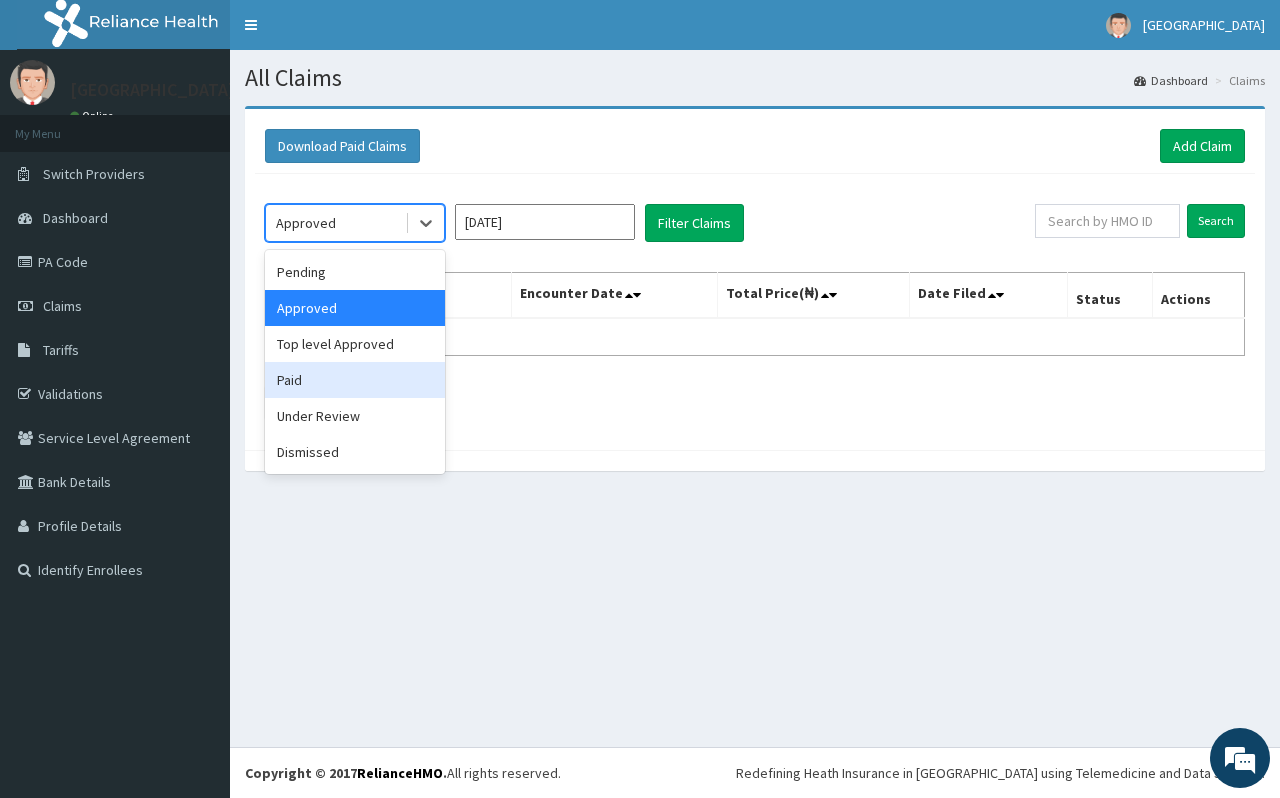 click on "Paid" at bounding box center (355, 380) 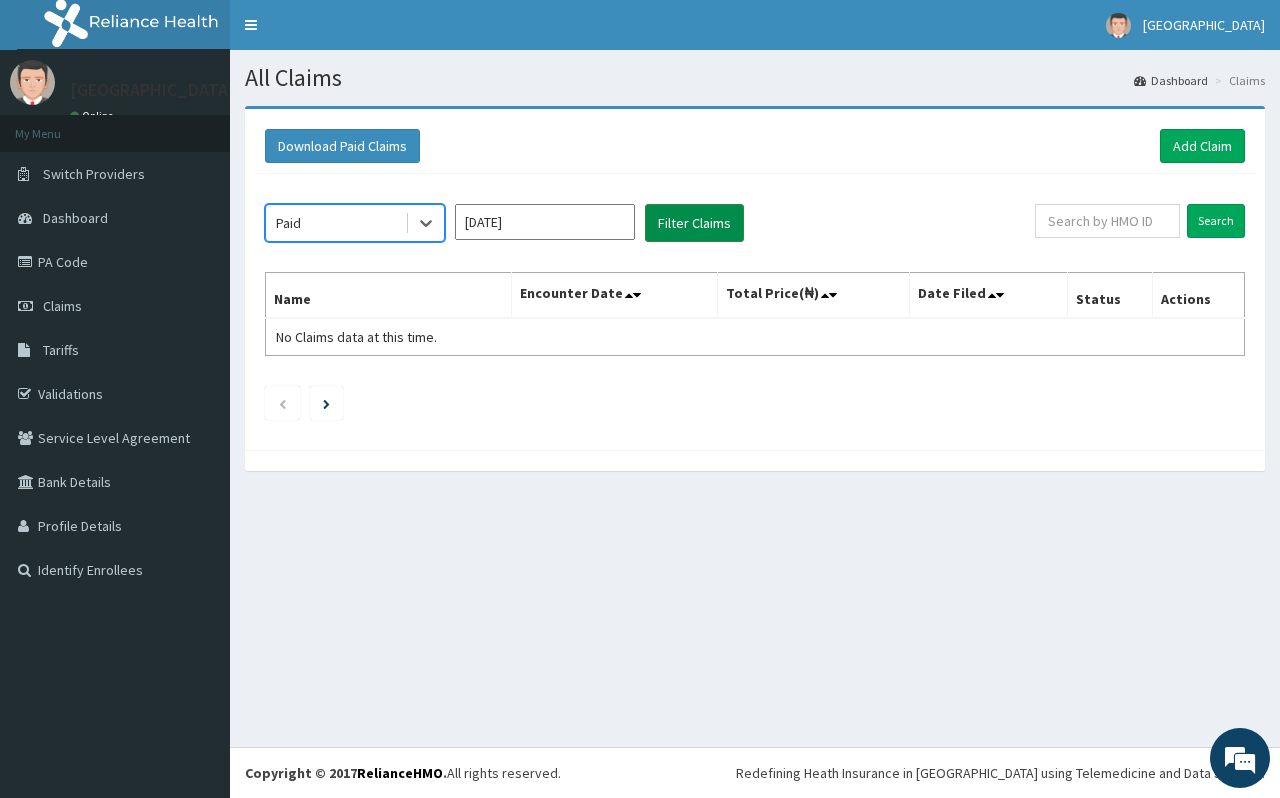 click on "Filter Claims" at bounding box center [694, 223] 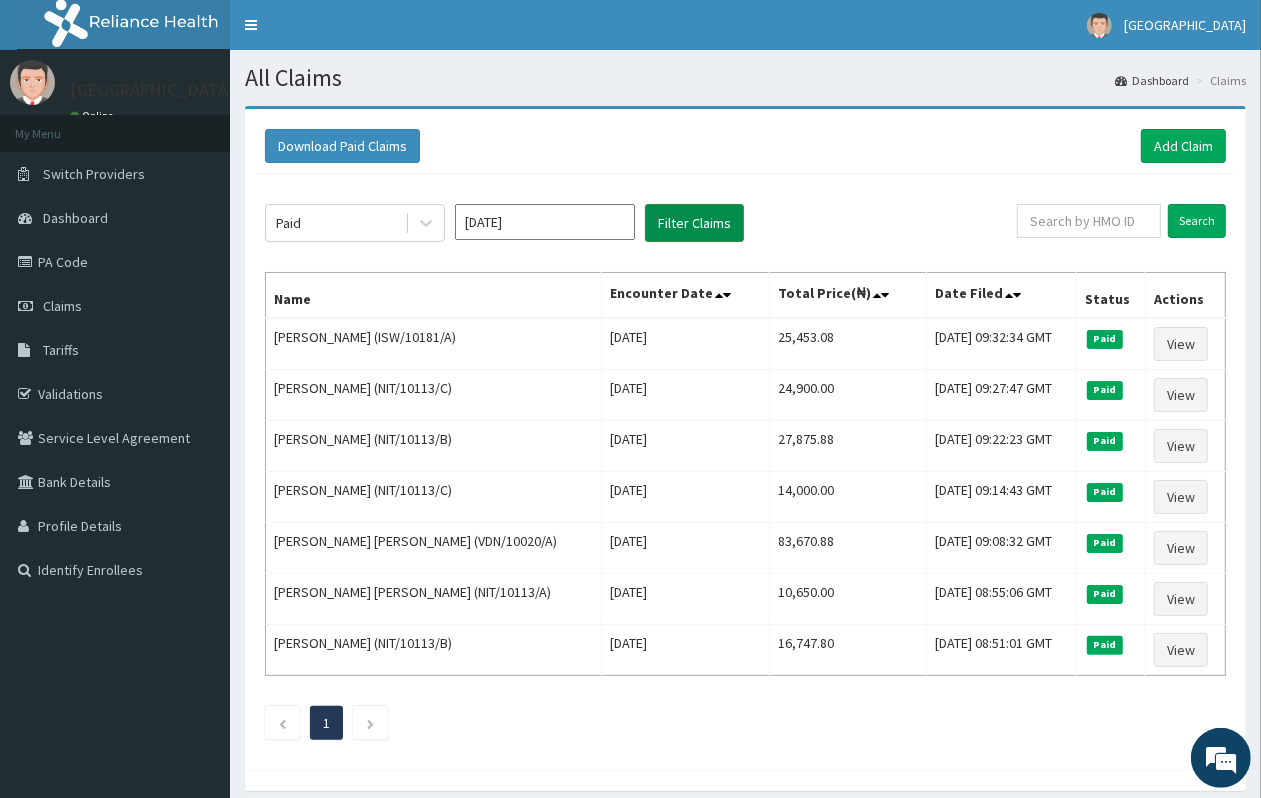 scroll, scrollTop: 0, scrollLeft: 0, axis: both 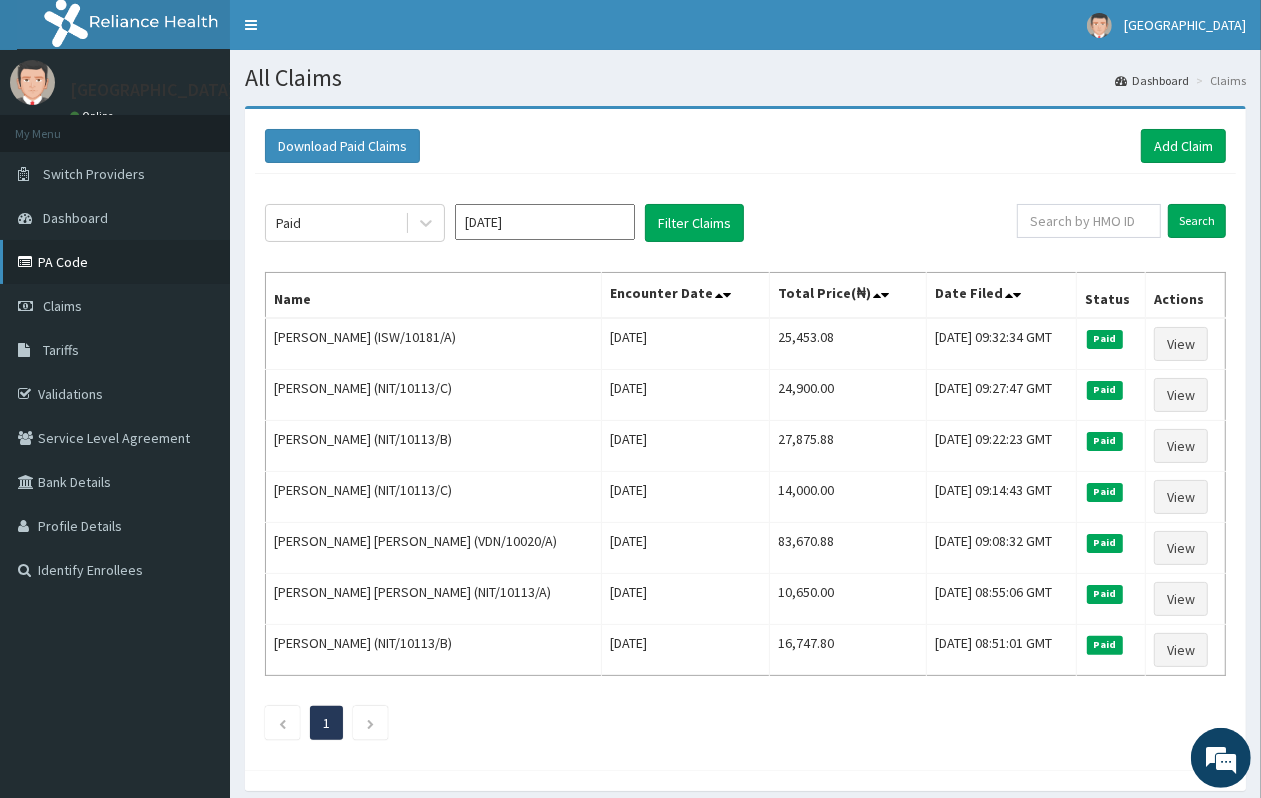click on "PA Code" at bounding box center (115, 262) 